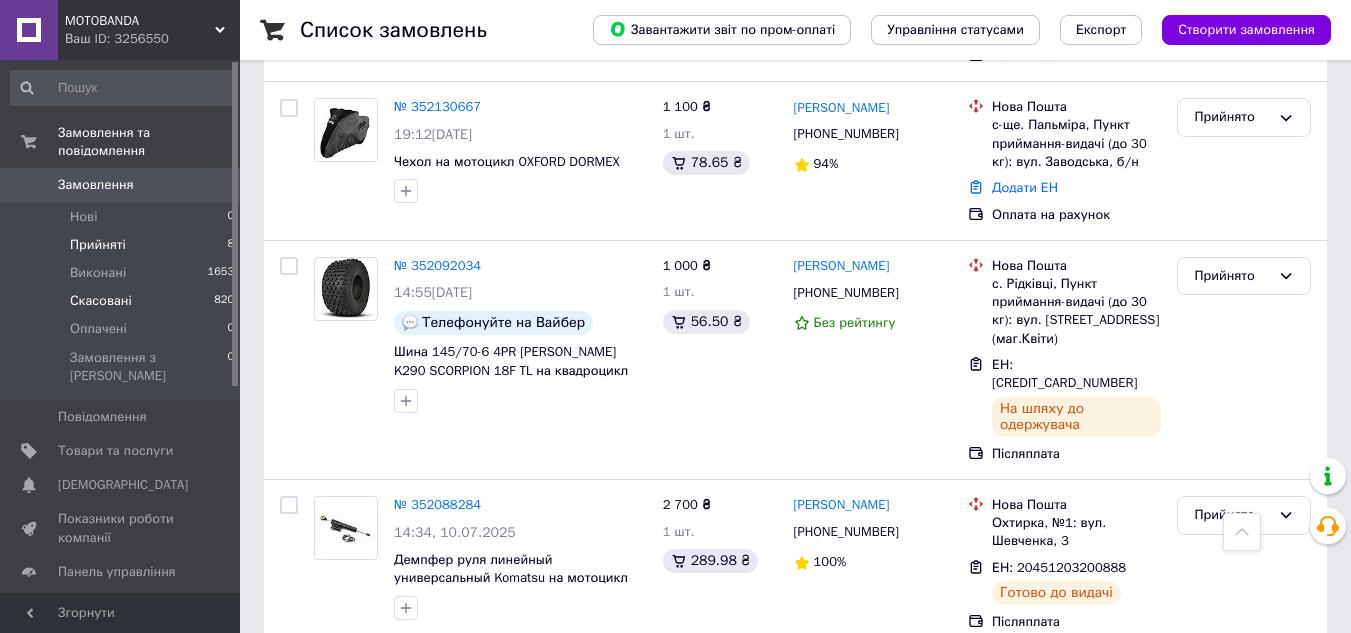 scroll, scrollTop: 1236, scrollLeft: 0, axis: vertical 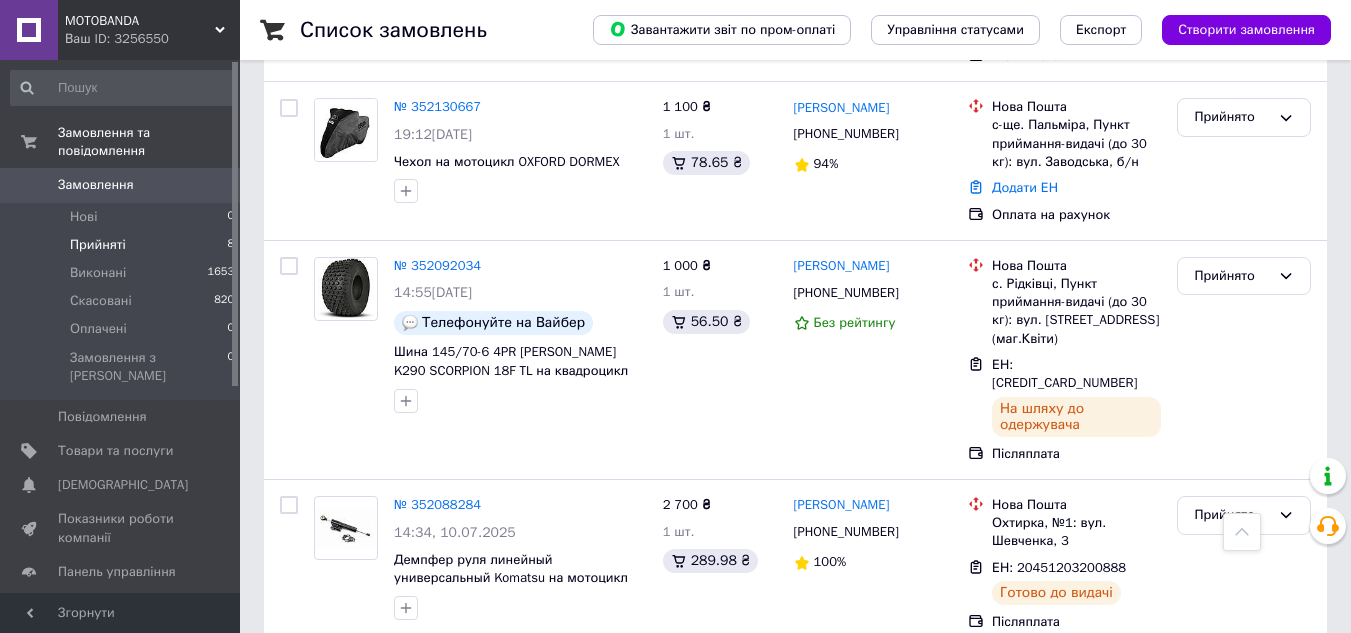 click on "Прийняті" at bounding box center [98, 245] 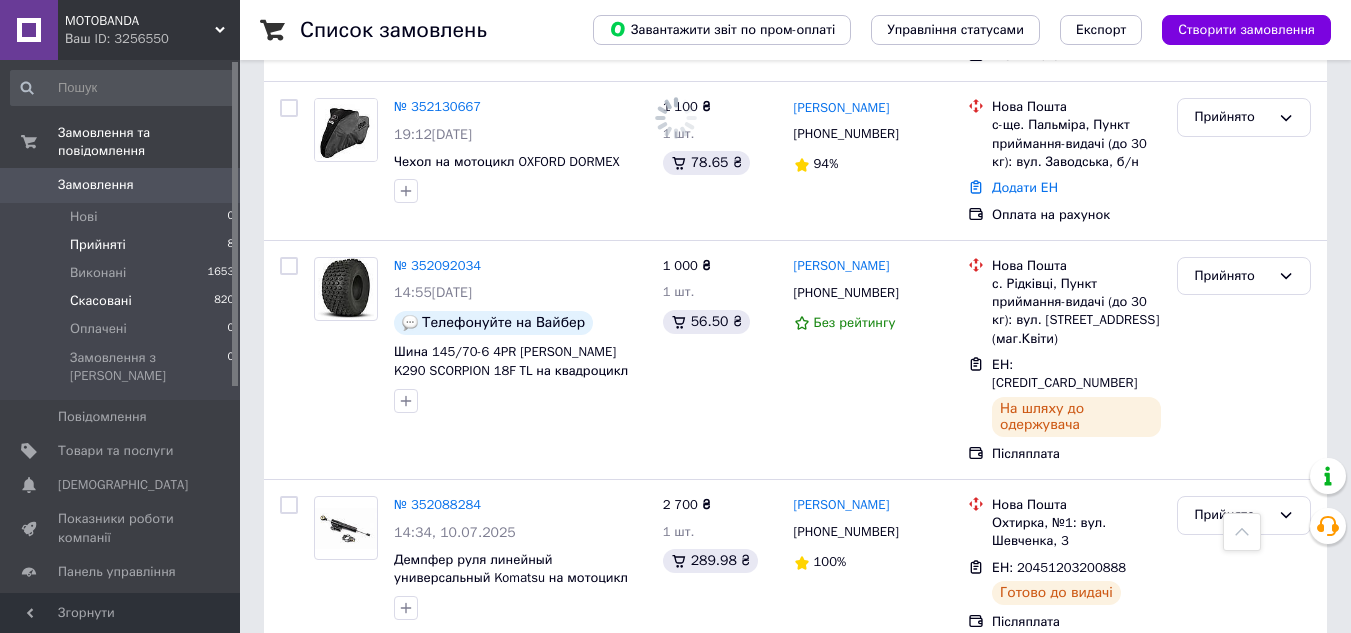 scroll, scrollTop: 0, scrollLeft: 0, axis: both 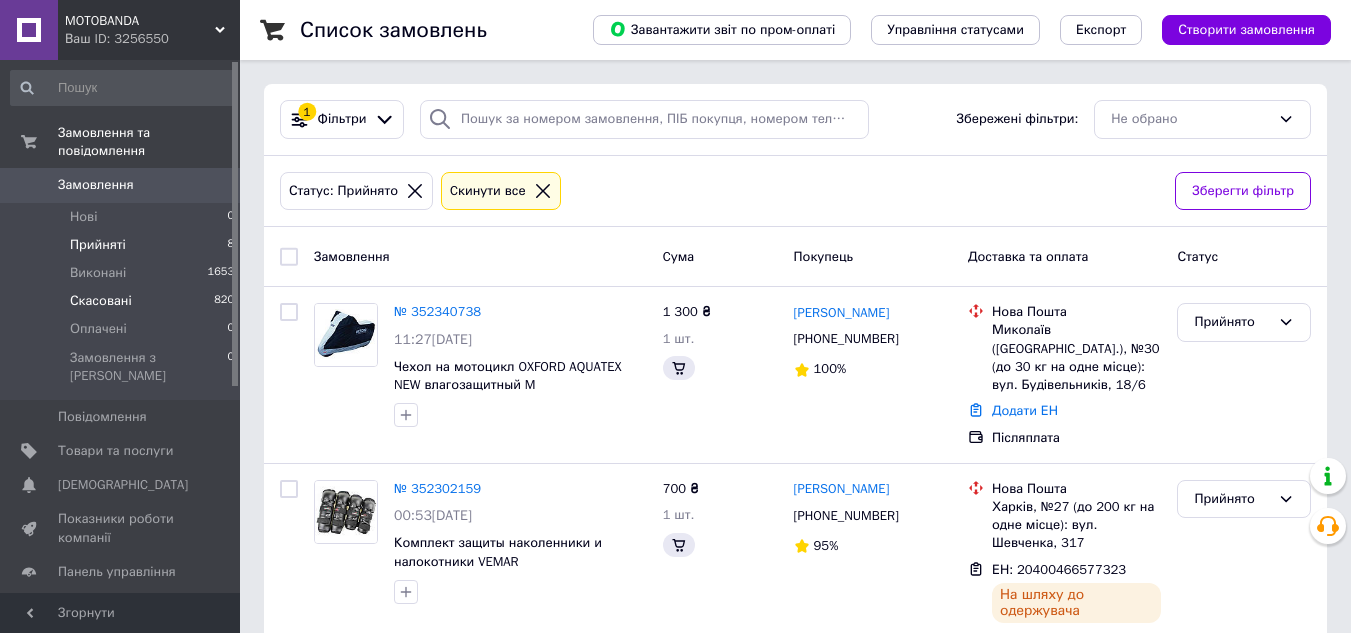 click on "Скасовані" at bounding box center [101, 301] 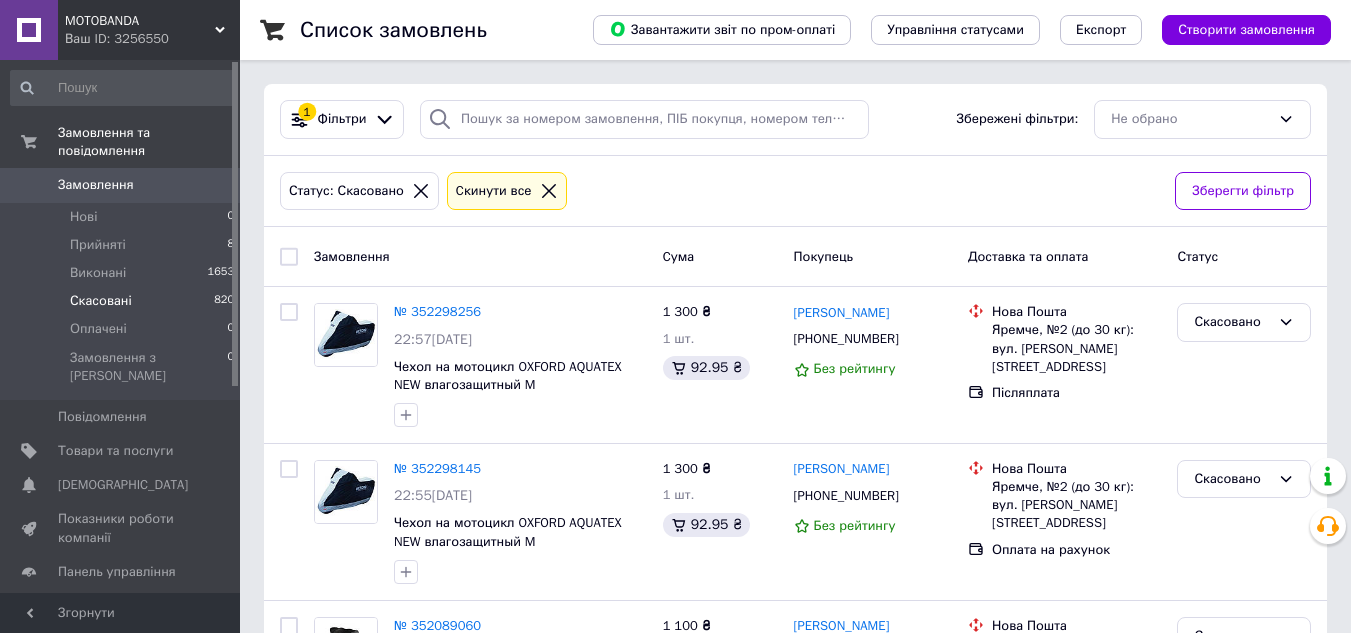 click on "Скасовані" at bounding box center (101, 301) 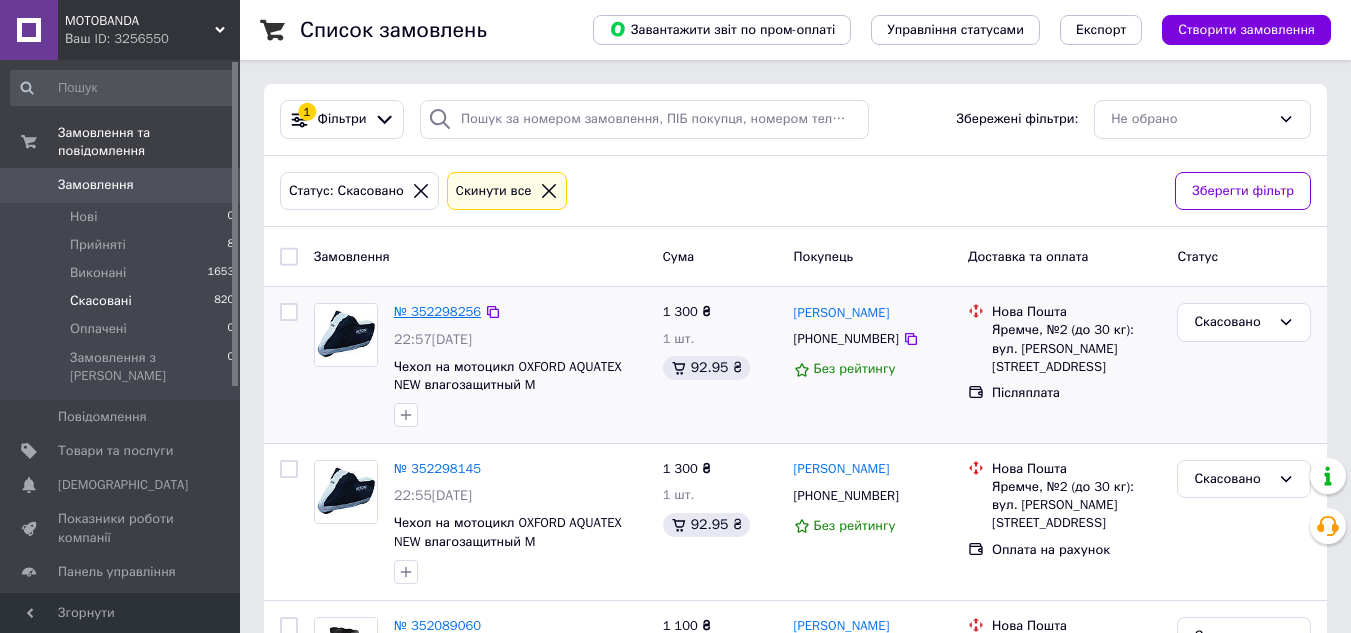 click on "№ 352298256" at bounding box center [437, 311] 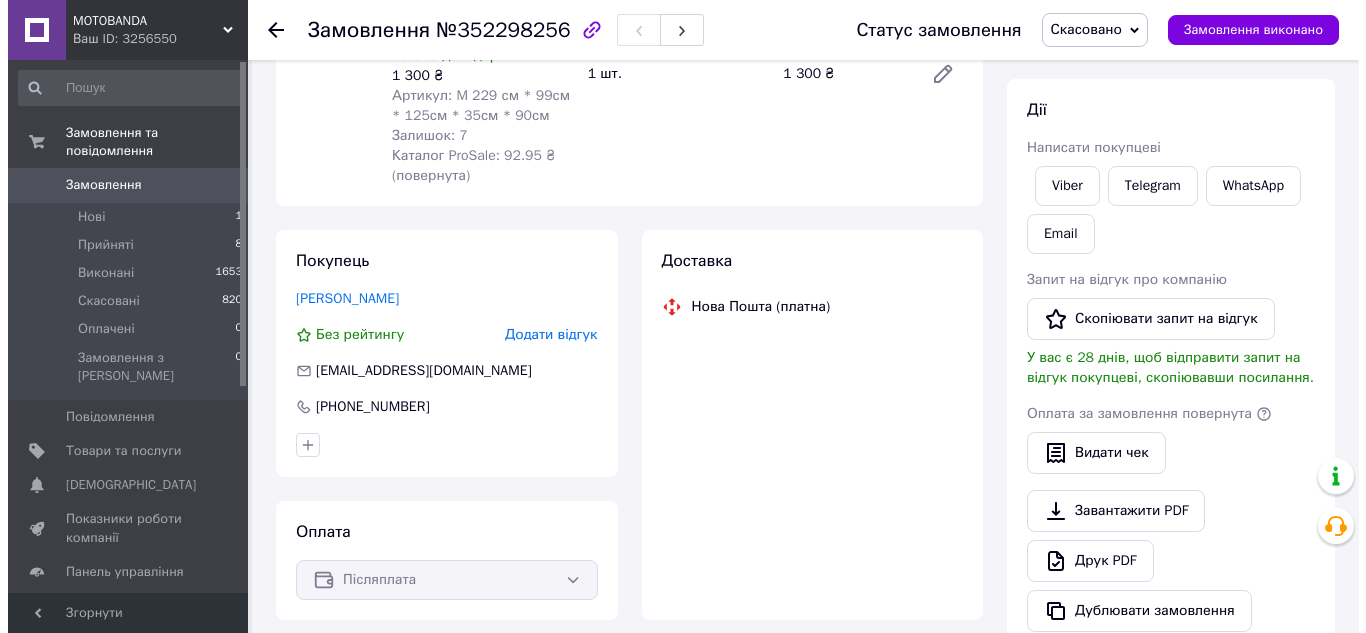 scroll, scrollTop: 300, scrollLeft: 0, axis: vertical 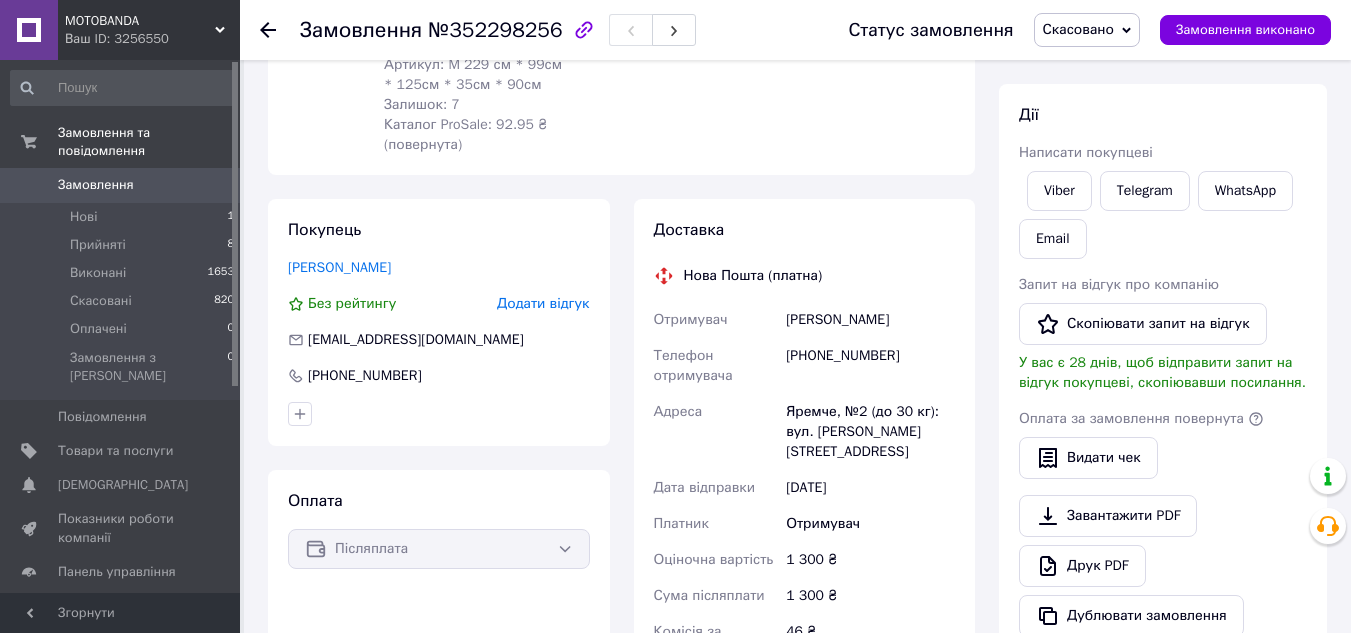 click on "Додати відгук" at bounding box center (543, 303) 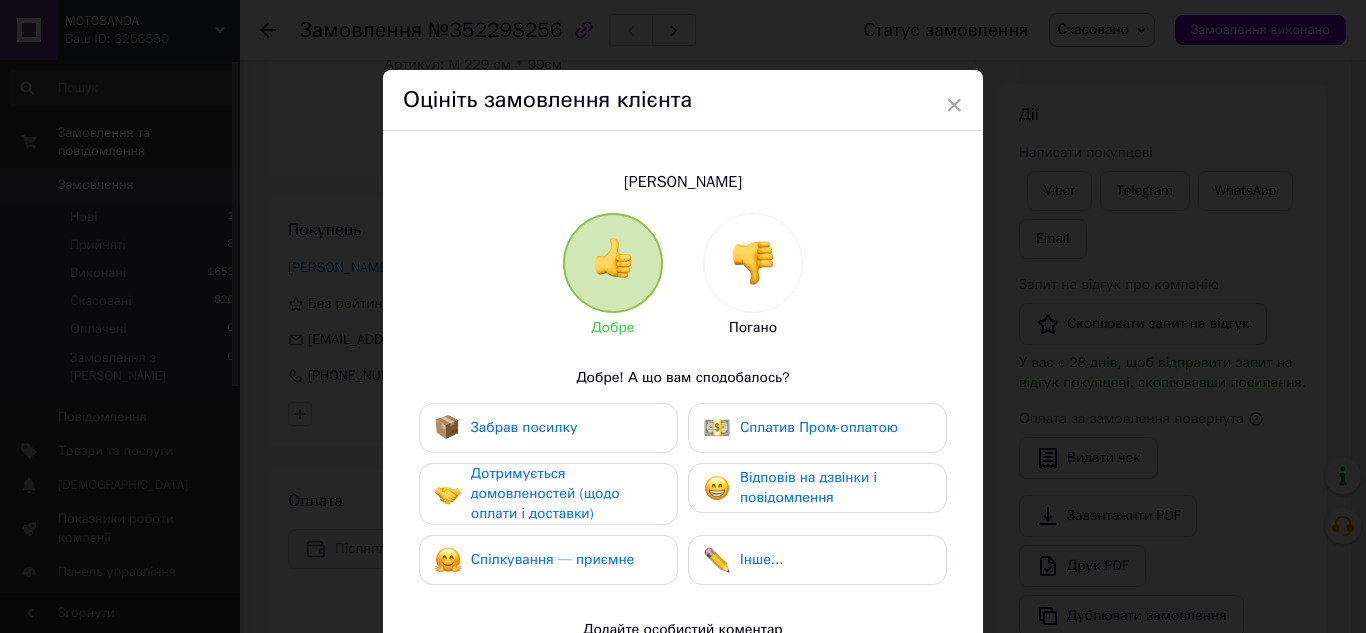 click at bounding box center [753, 263] 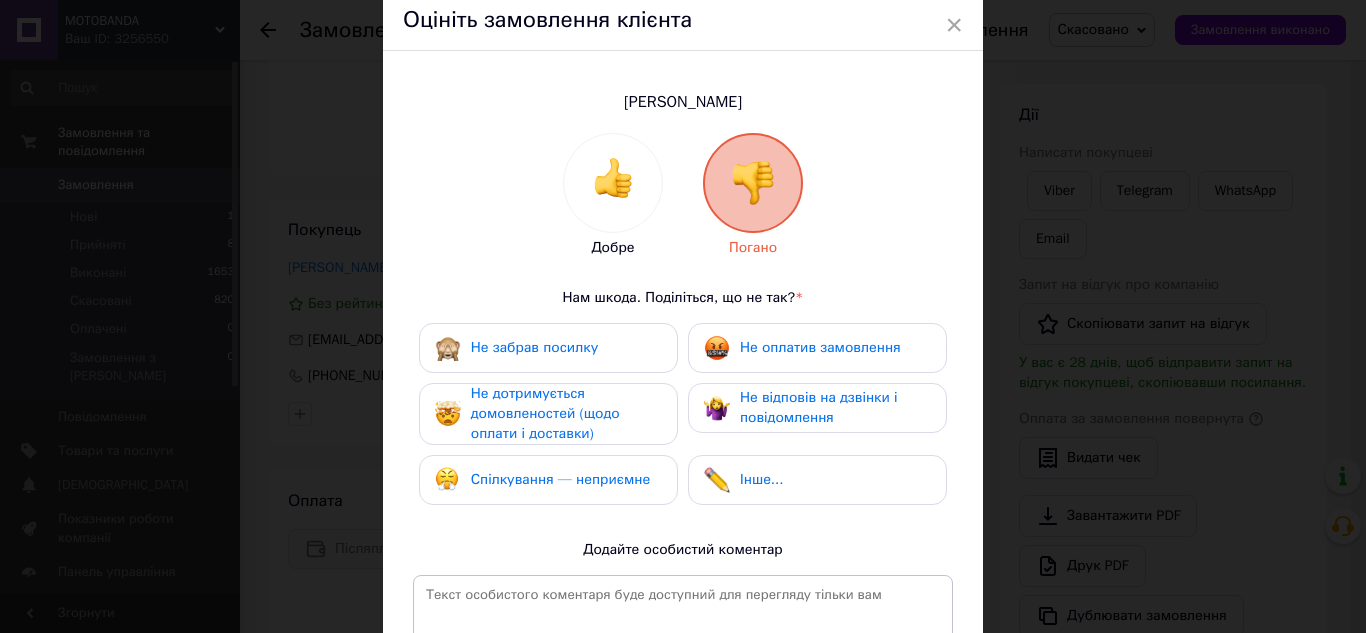 scroll, scrollTop: 100, scrollLeft: 0, axis: vertical 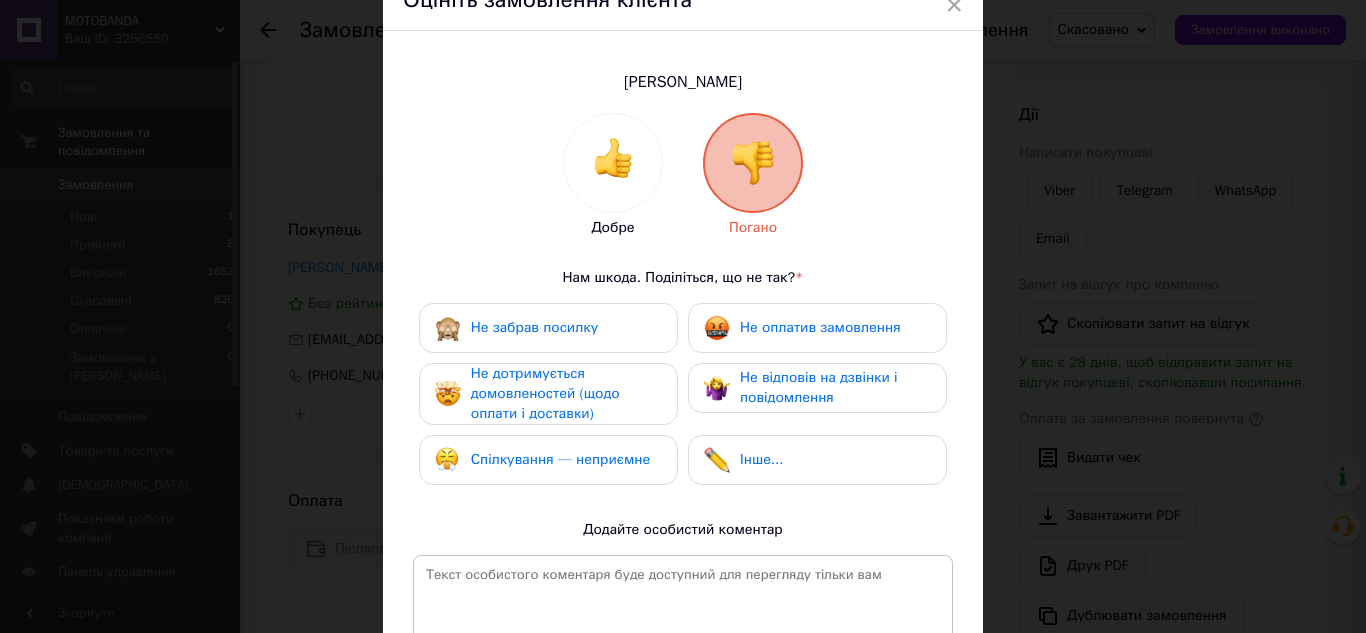 click on "Не дотримується домовленостей (щодо оплати і доставки)" at bounding box center (566, 394) 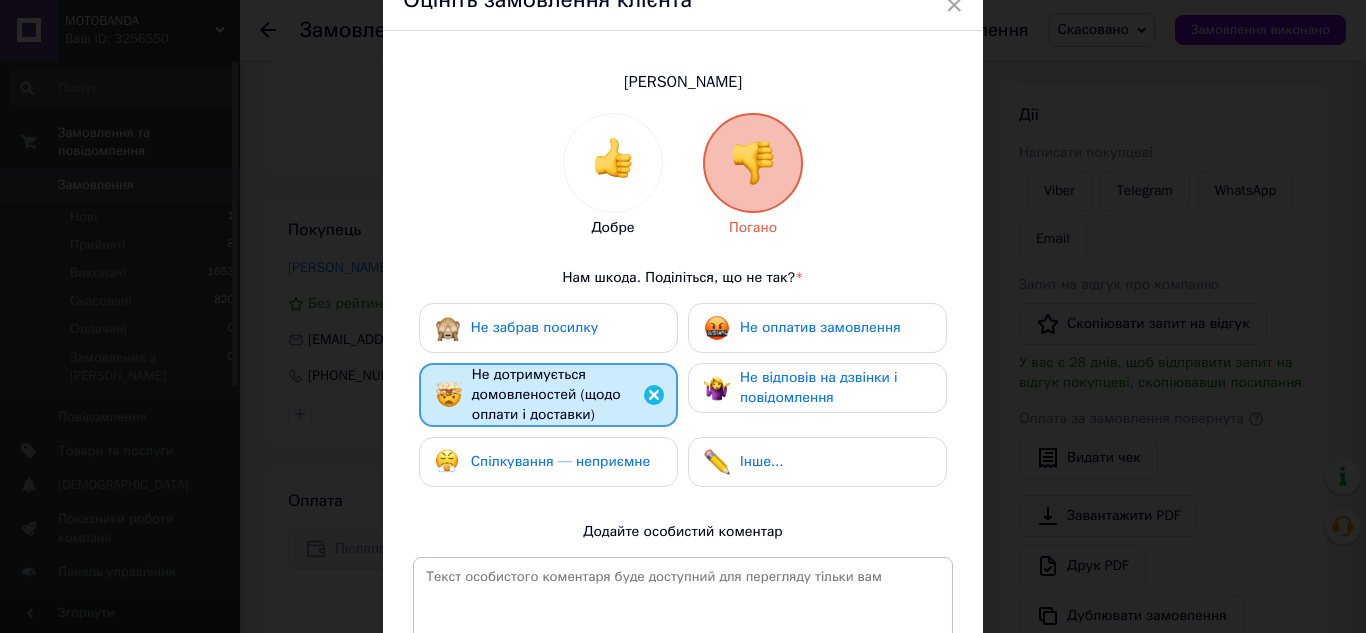 click on "Спілкування — неприємне" at bounding box center [560, 461] 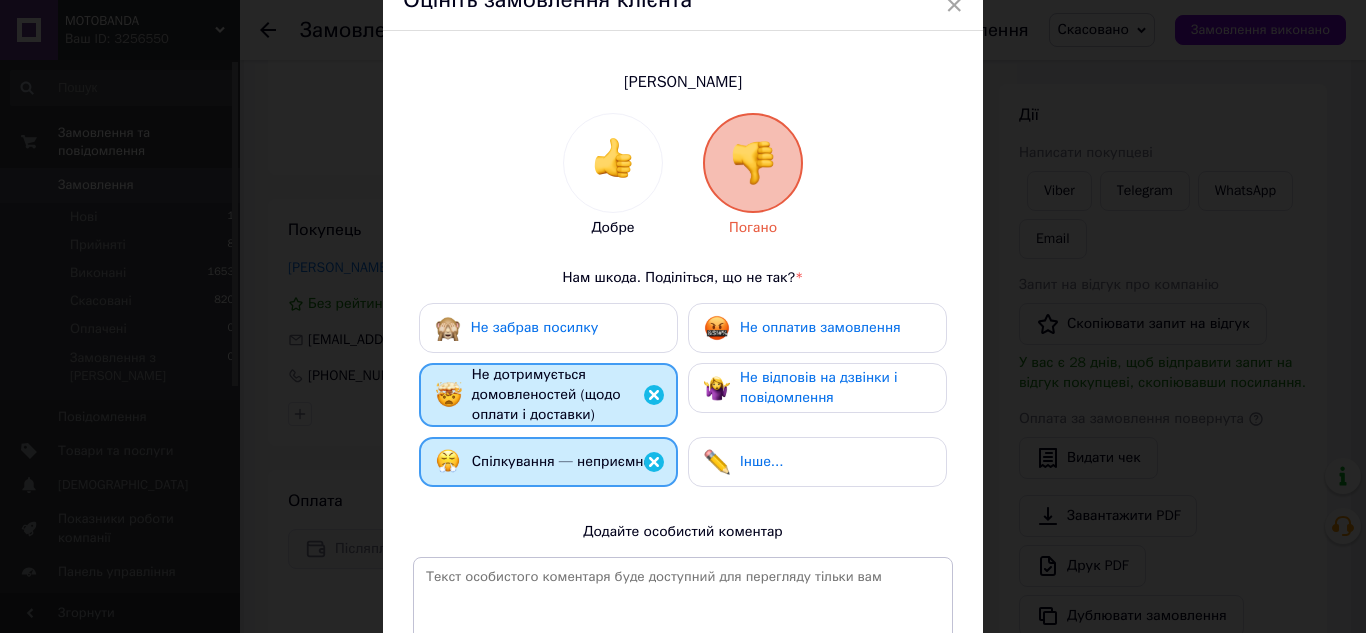 click on "Не відповів на дзвінки і повідомлення" at bounding box center [819, 387] 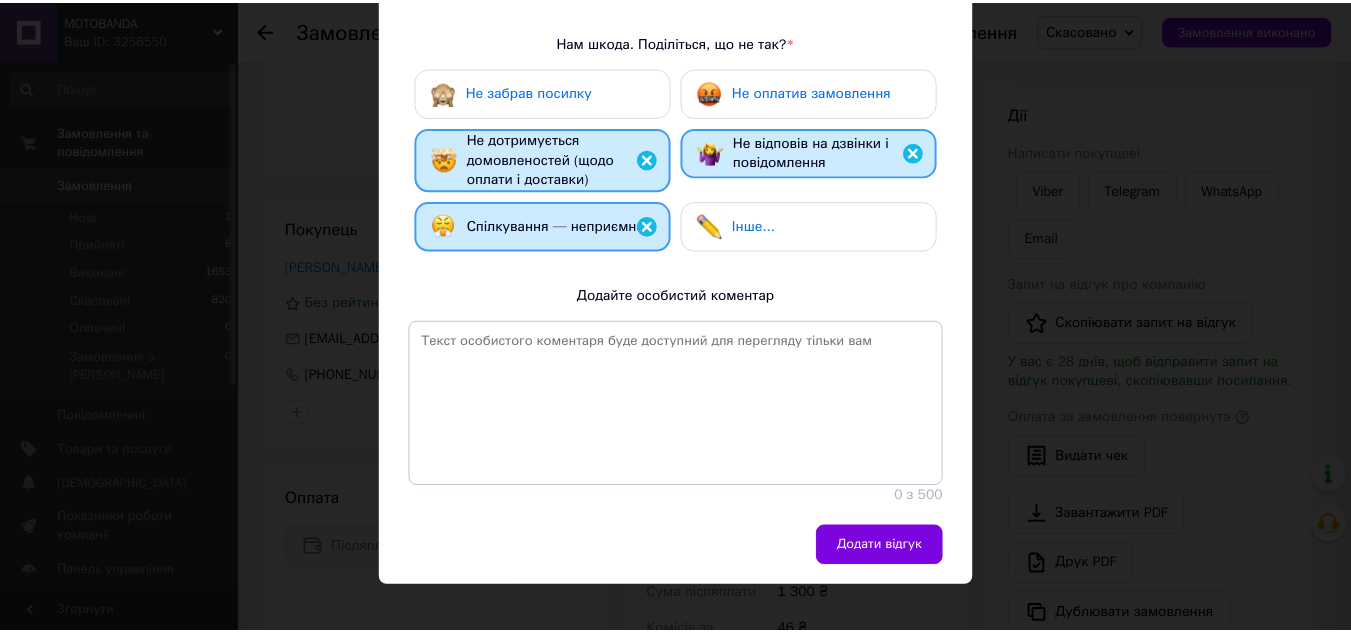scroll, scrollTop: 352, scrollLeft: 0, axis: vertical 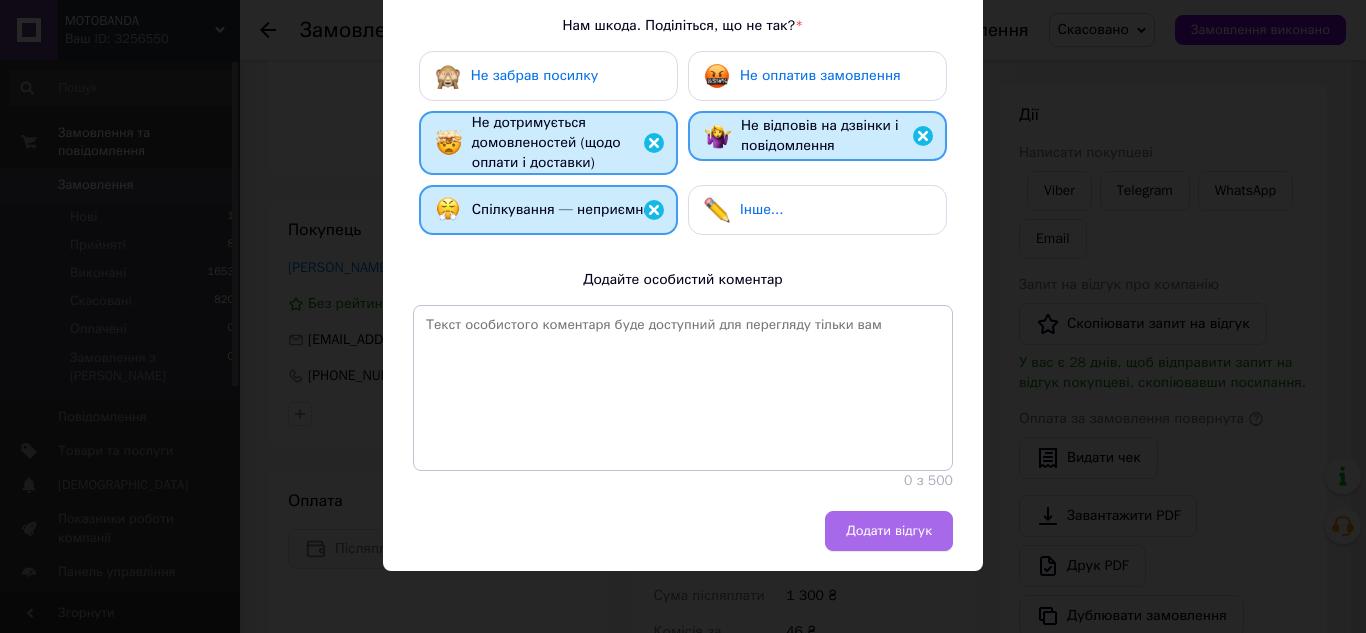 click on "Додати відгук" at bounding box center (889, 531) 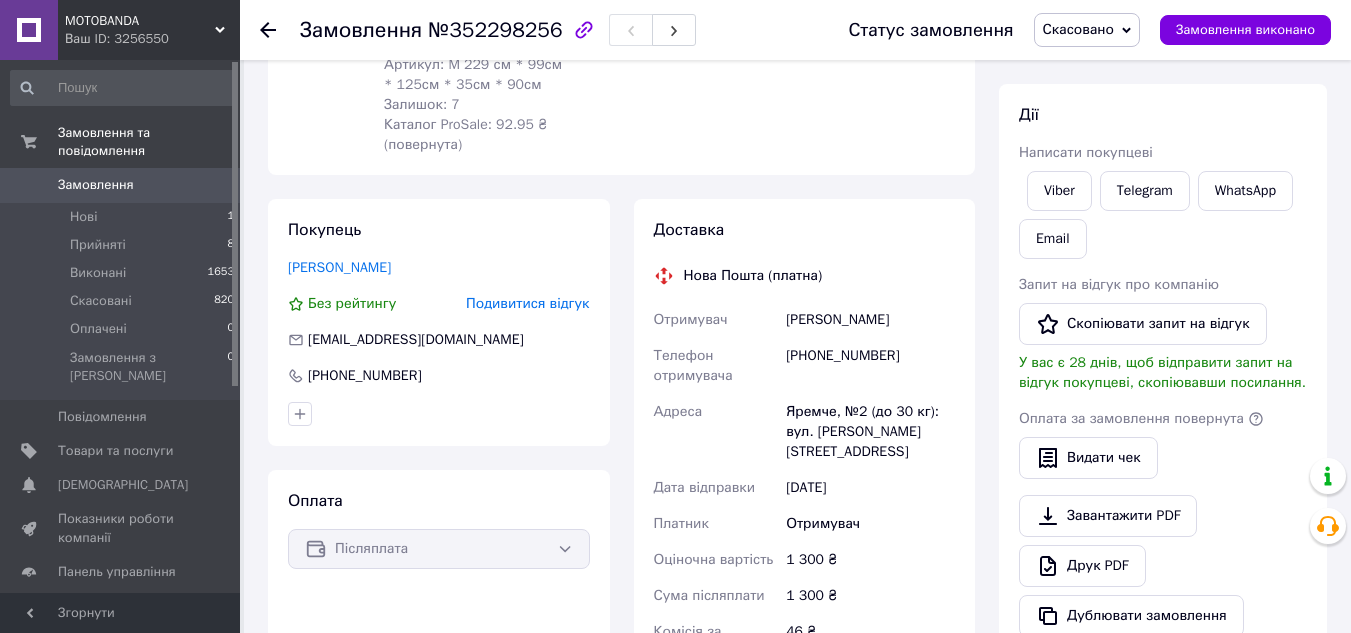 click 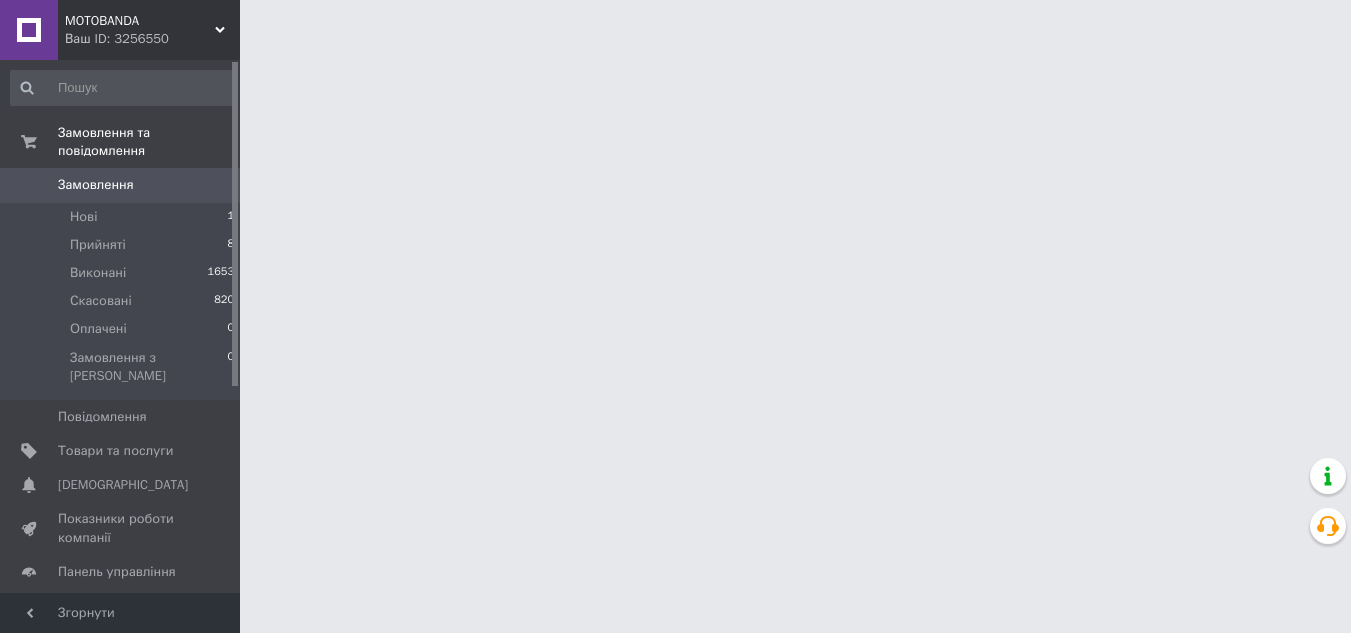 scroll, scrollTop: 0, scrollLeft: 0, axis: both 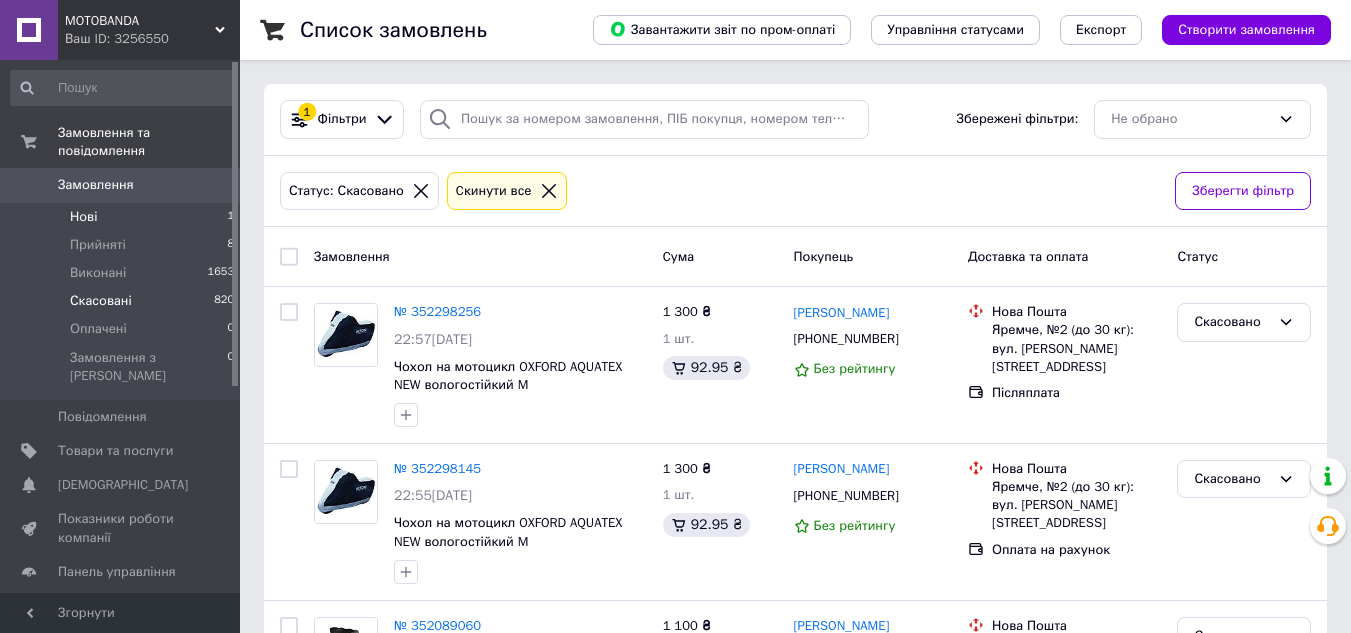 click on "Нові" at bounding box center (83, 217) 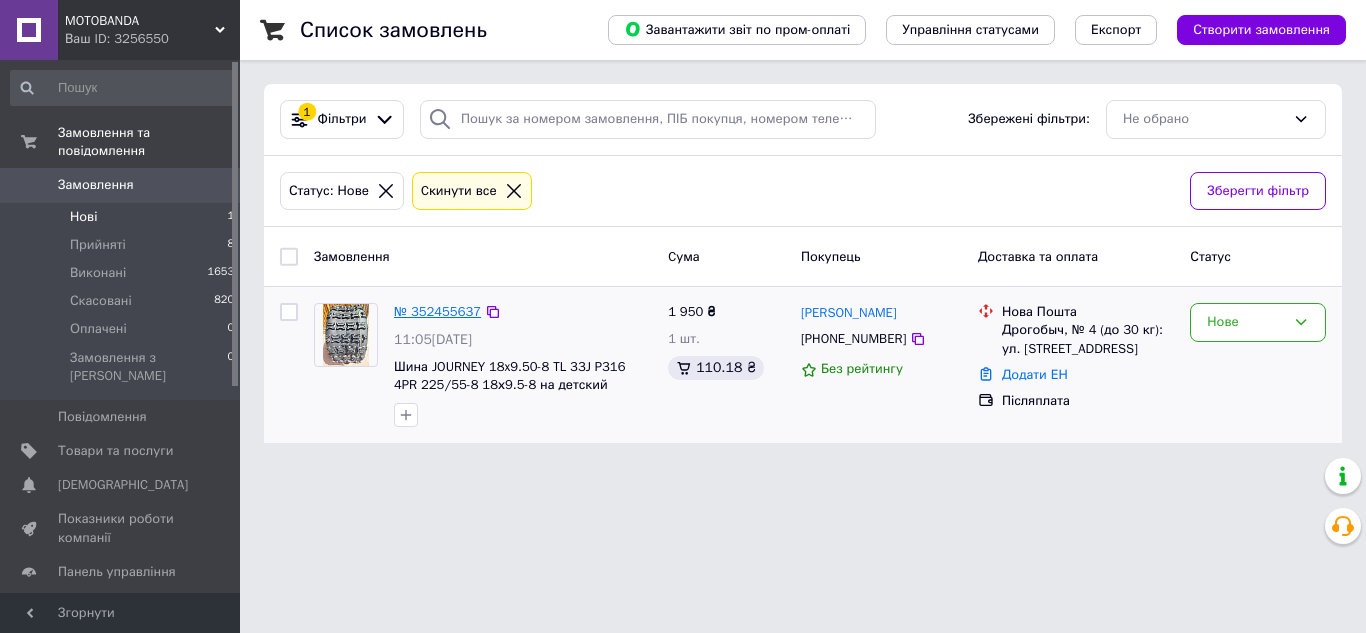 click on "№ 352455637" at bounding box center (437, 311) 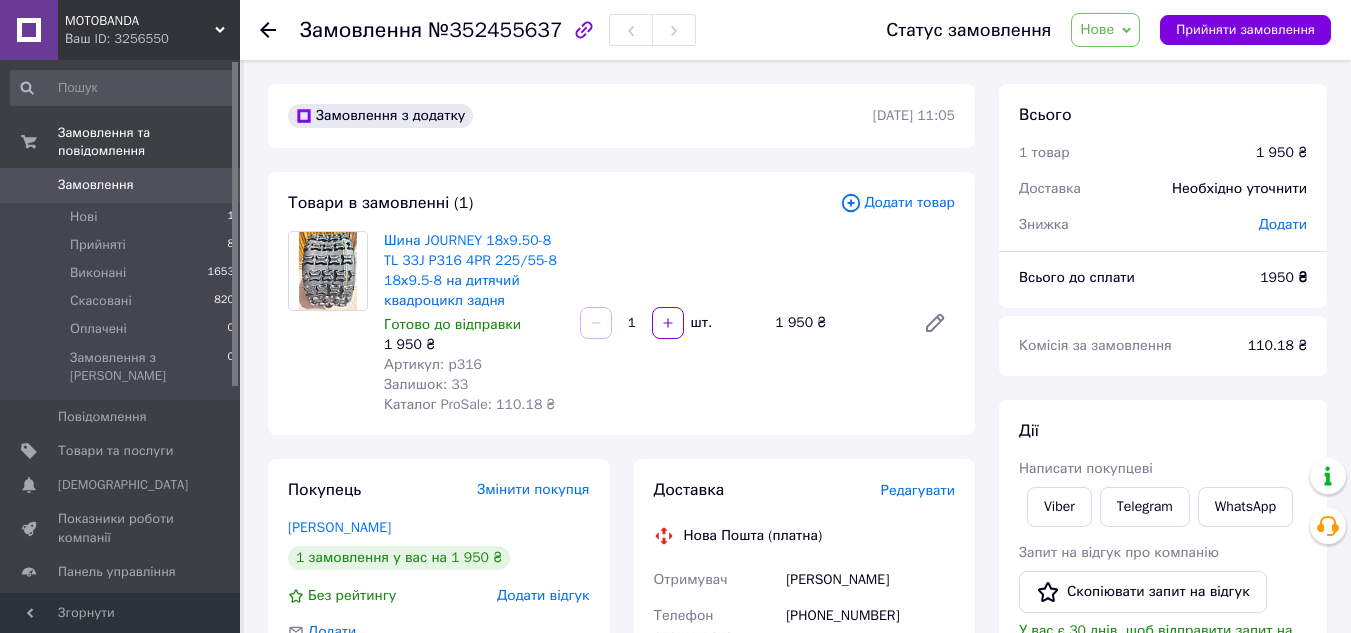 scroll, scrollTop: 100, scrollLeft: 0, axis: vertical 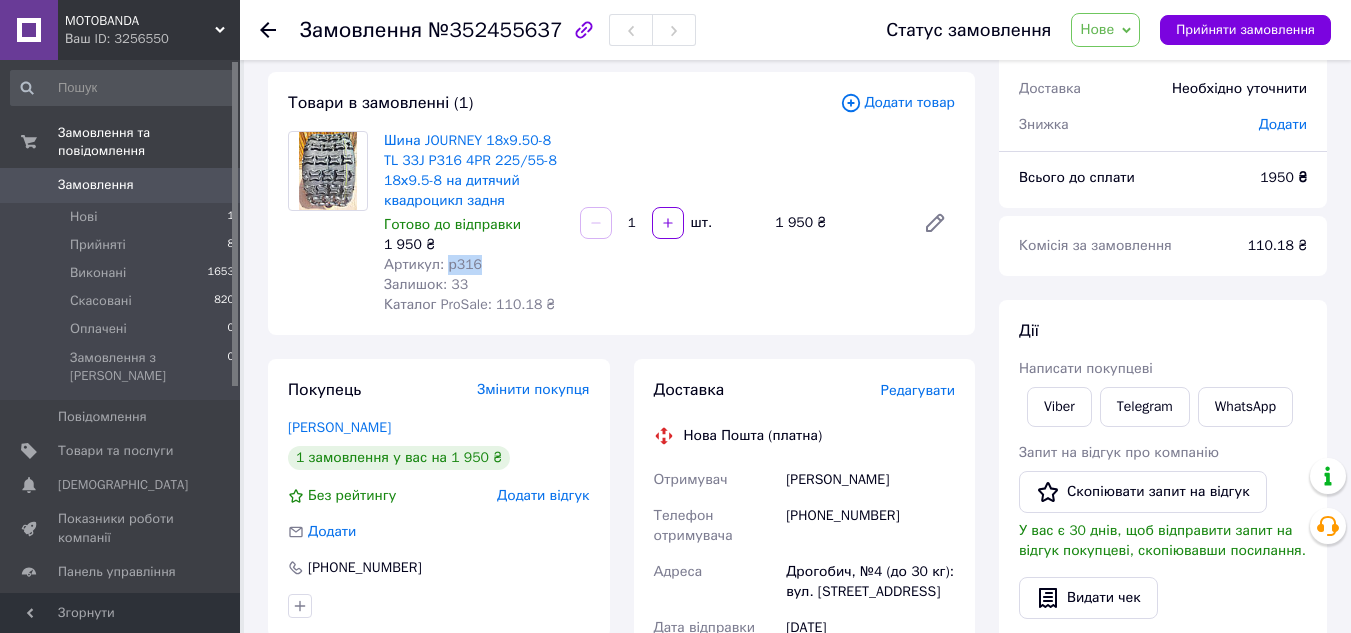 copy on "р316" 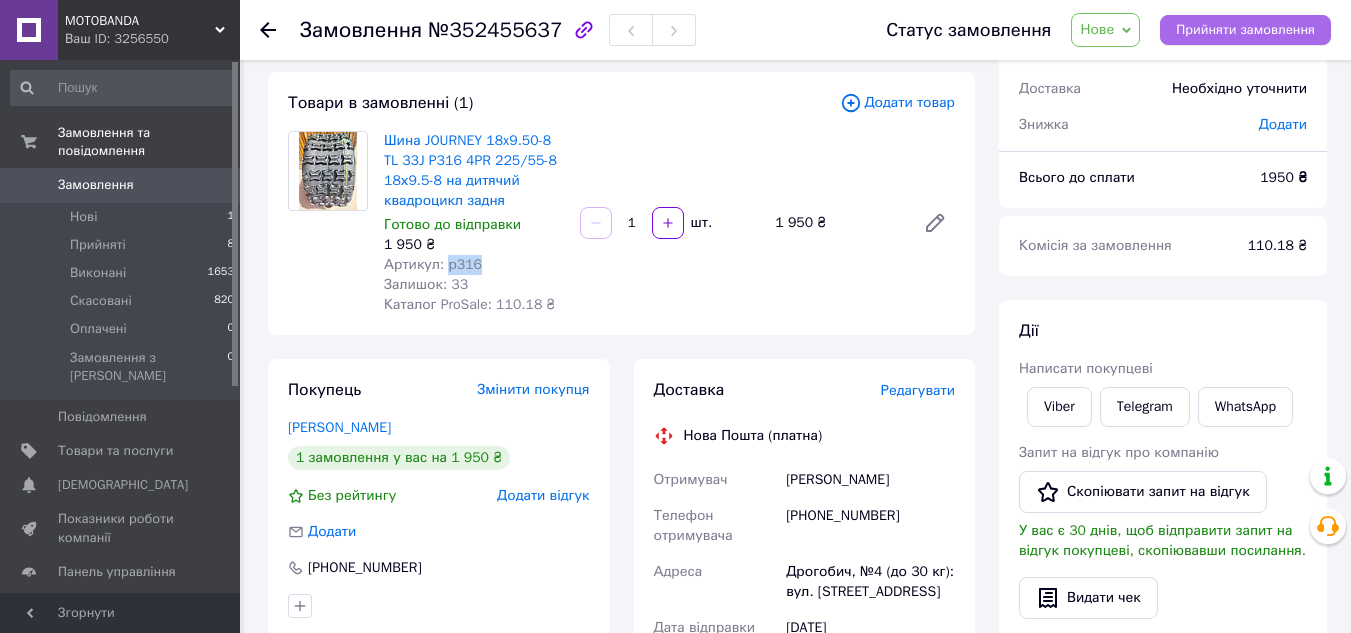 click on "Прийняти замовлення" at bounding box center (1245, 30) 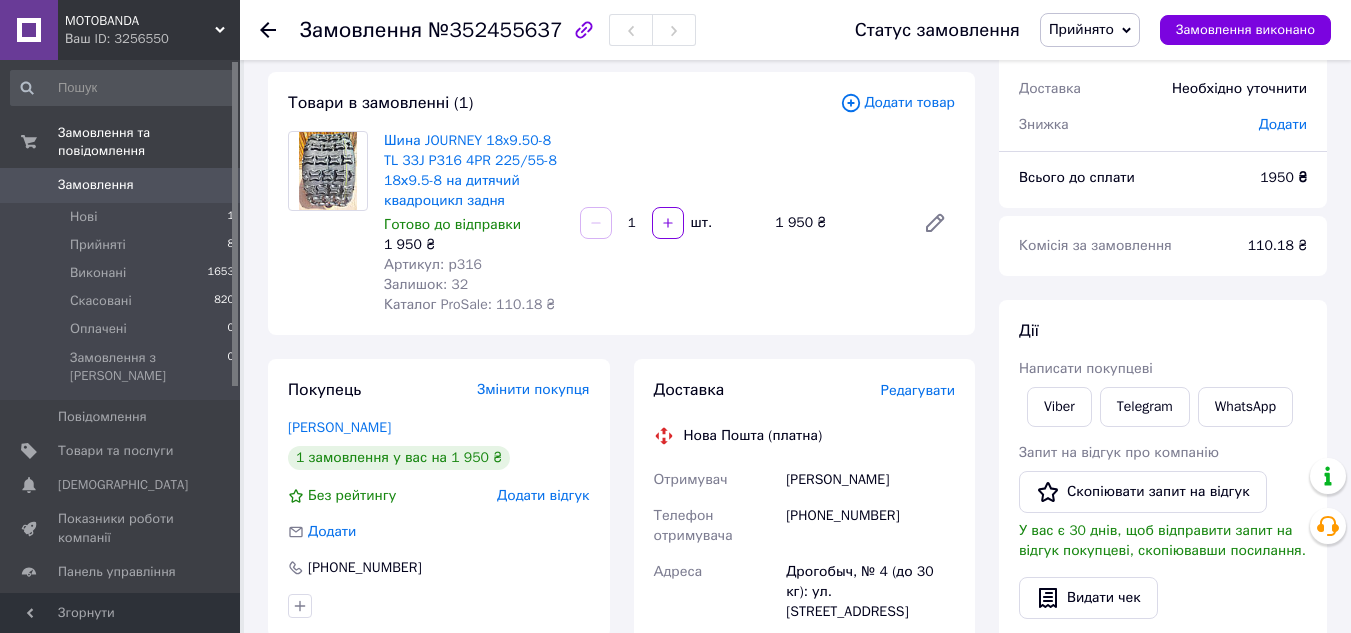 click at bounding box center [328, 223] 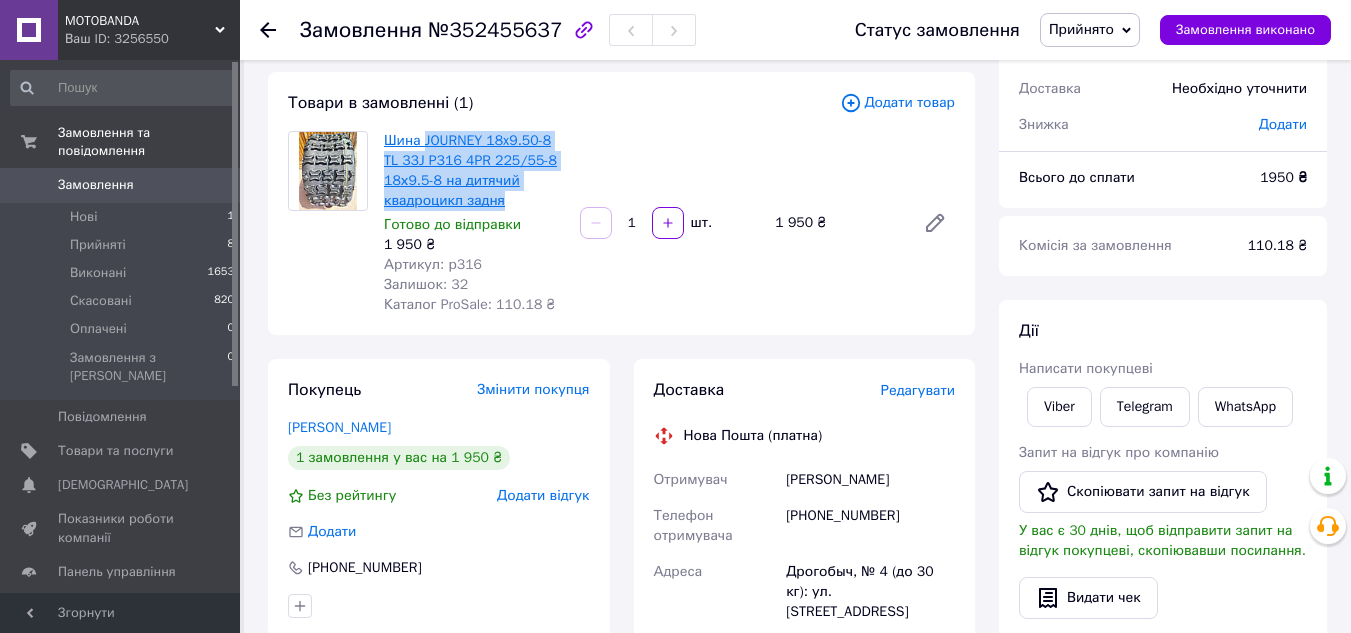 copy on "JOURNEY 18x9.50-8 TL 33J P316 4PR 225/55-8 18х9.5-8 на дитячий квадроцикл задня" 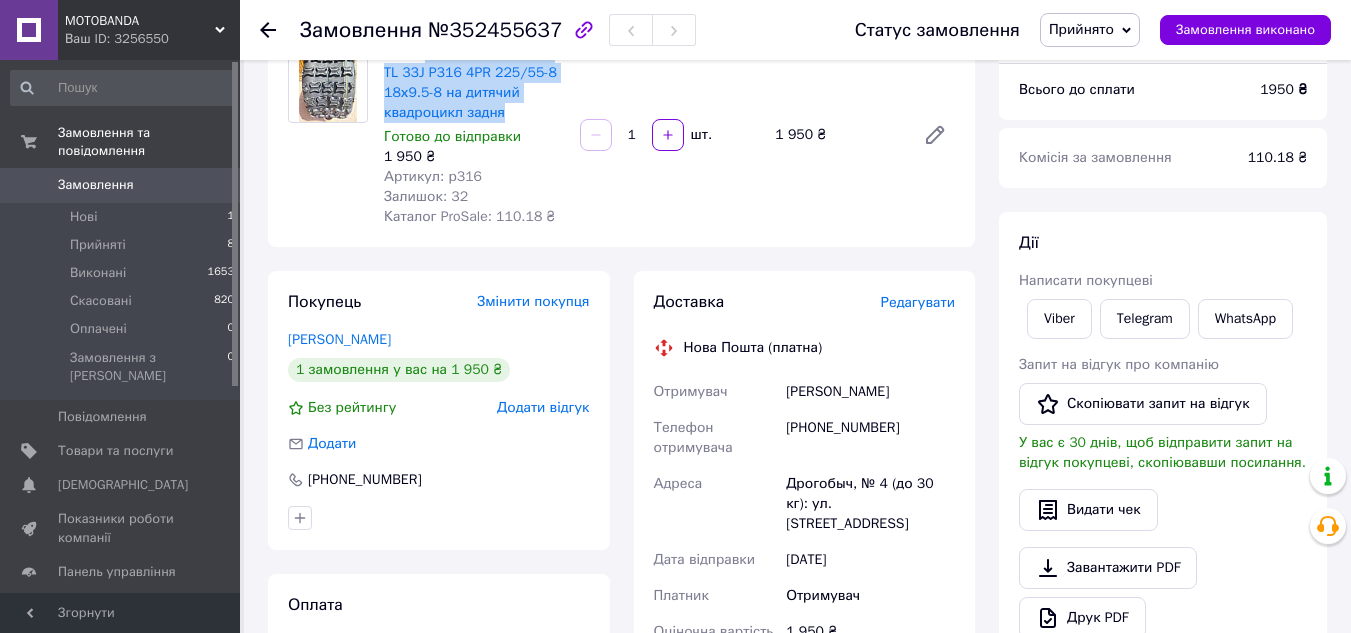scroll, scrollTop: 200, scrollLeft: 0, axis: vertical 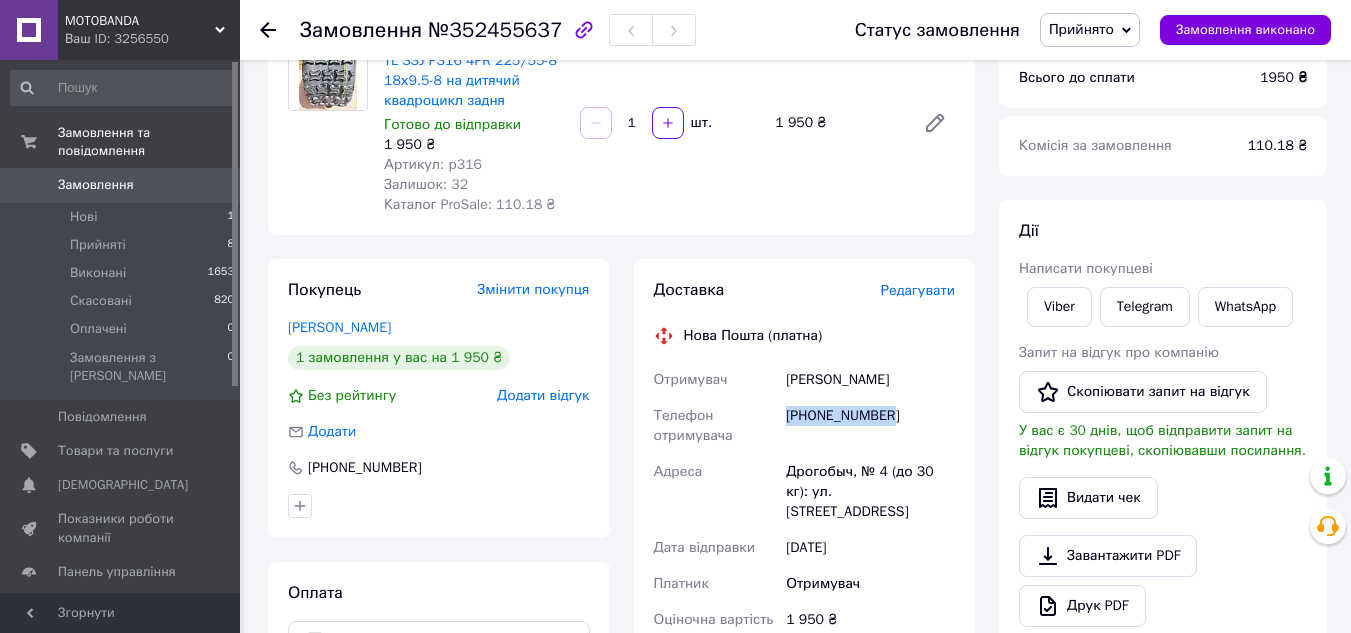copy on "[PHONE_NUMBER]" 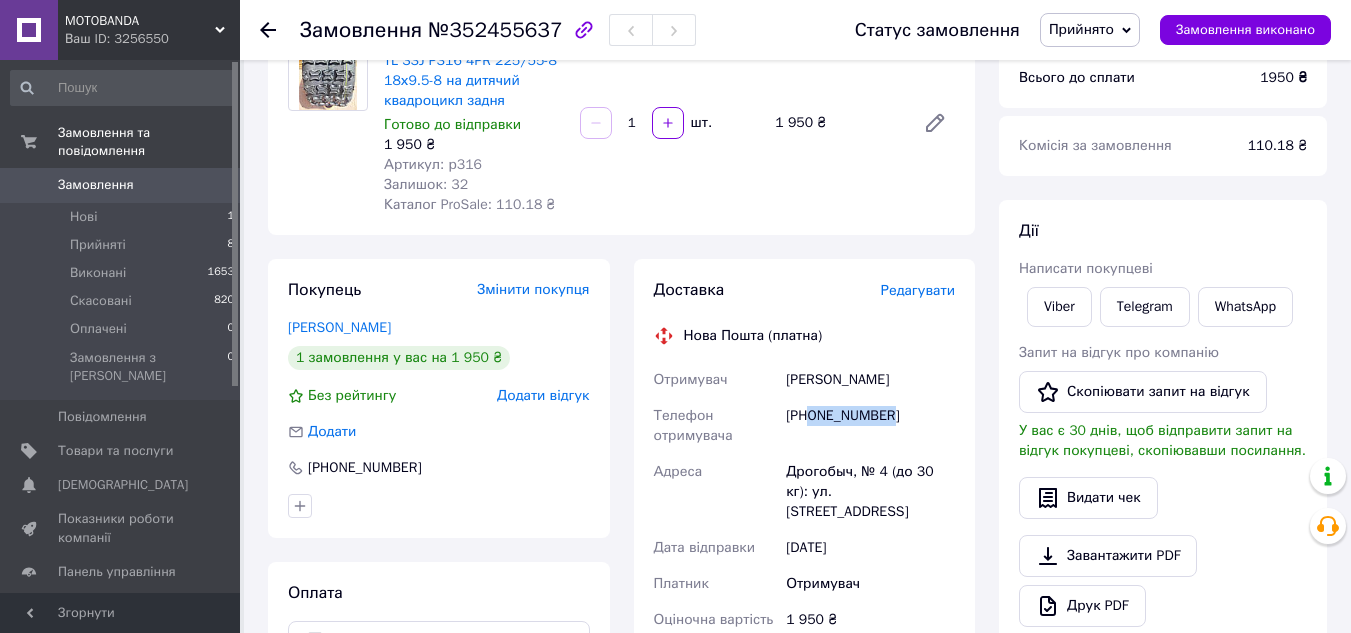 copy on "0965632516" 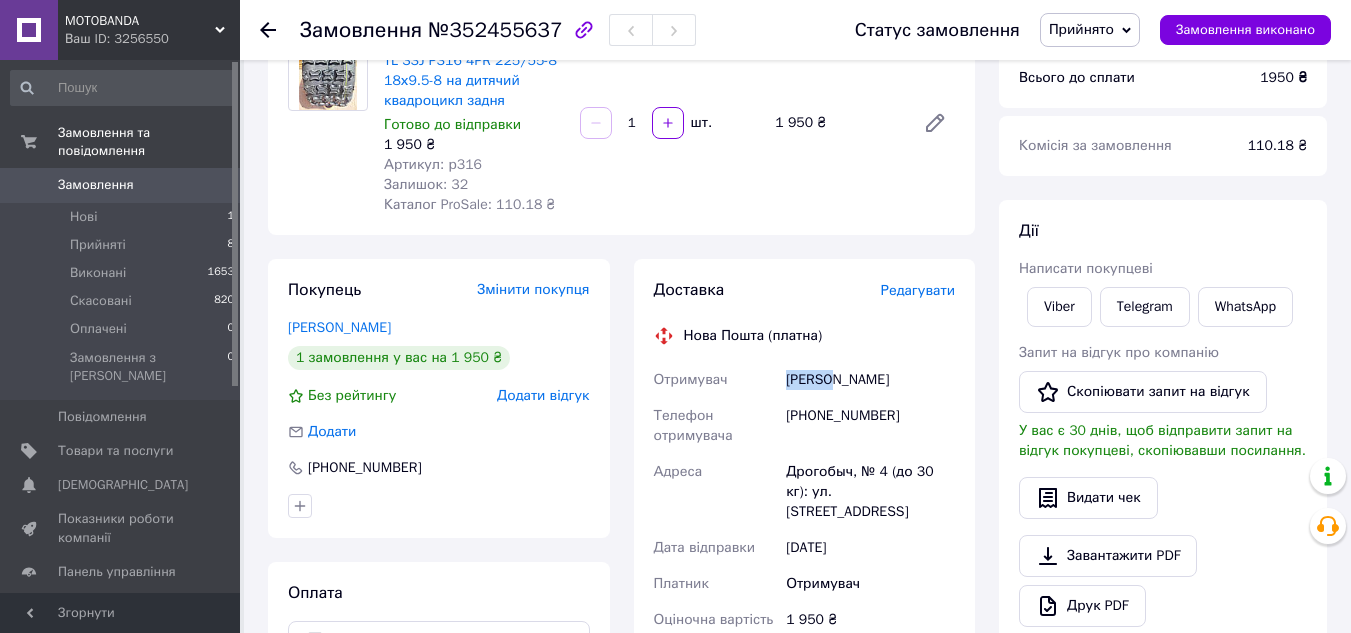 copy on "Щуррик" 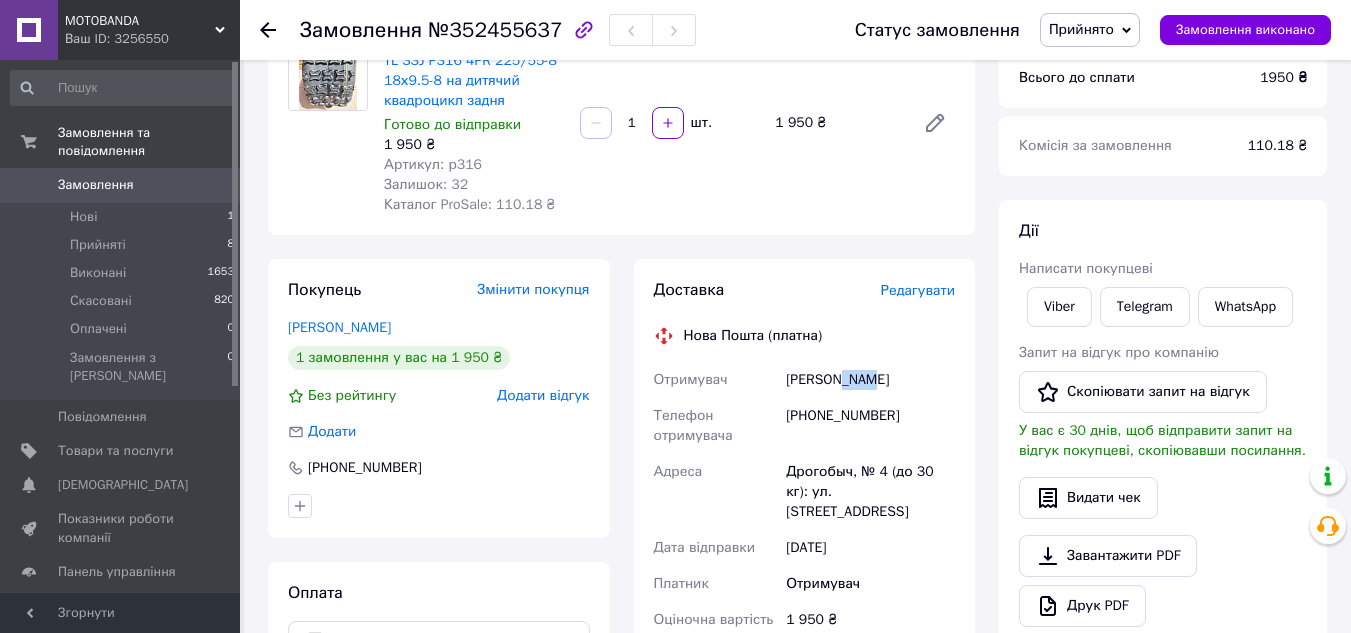 copy on "[PERSON_NAME]" 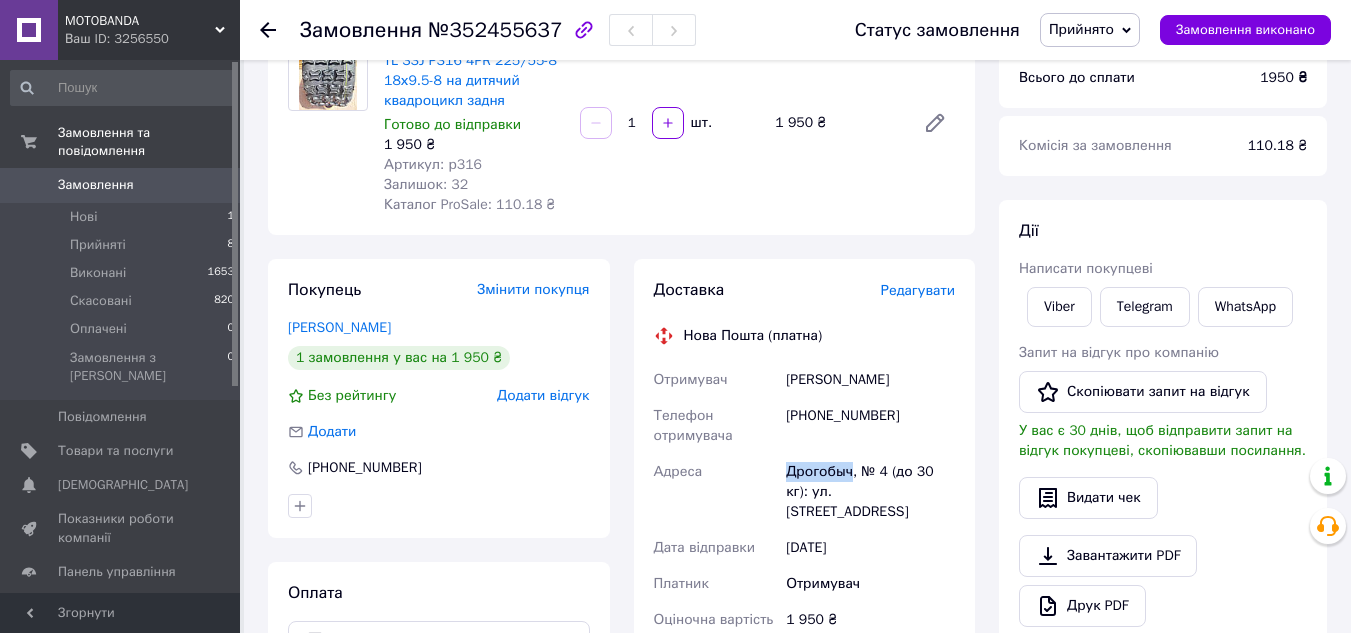 copy on "Дрогобыч" 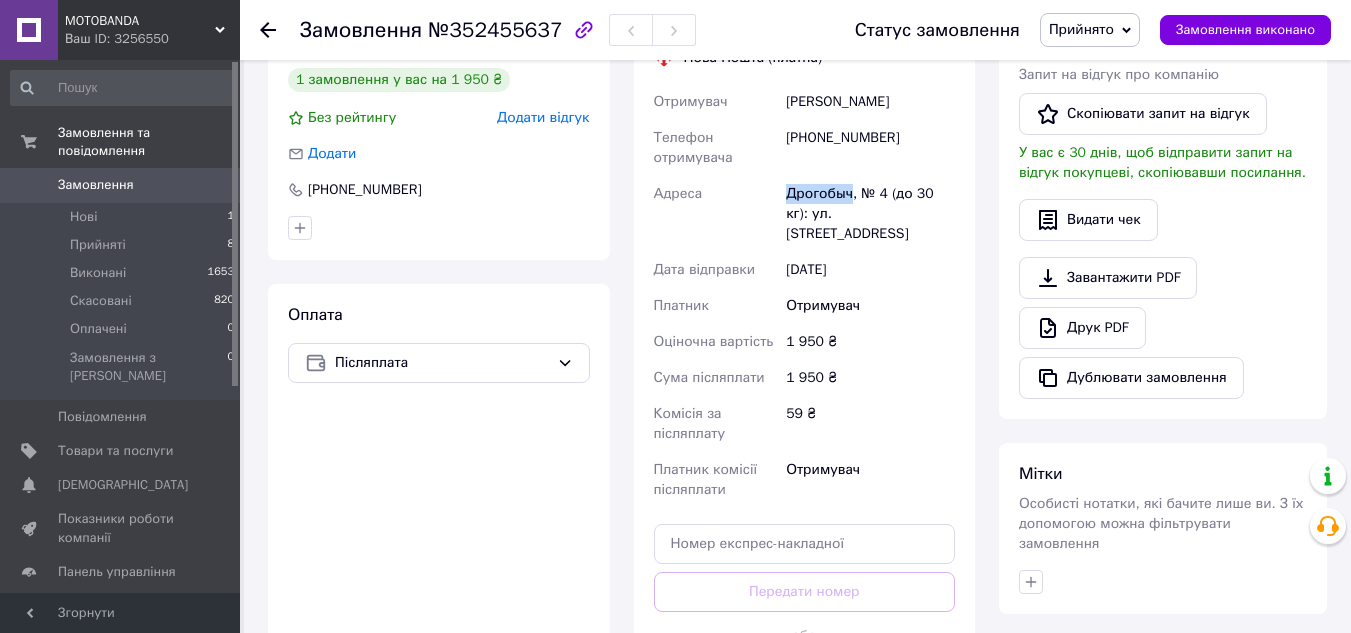 scroll, scrollTop: 500, scrollLeft: 0, axis: vertical 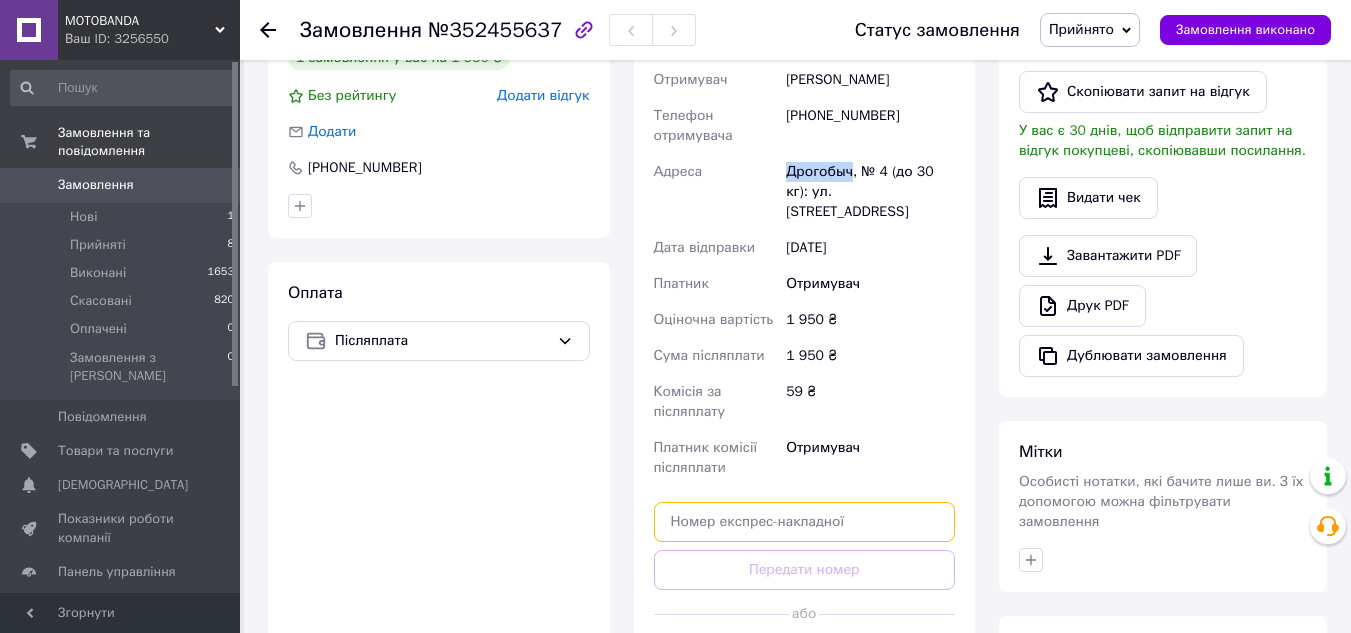 click at bounding box center (805, 522) 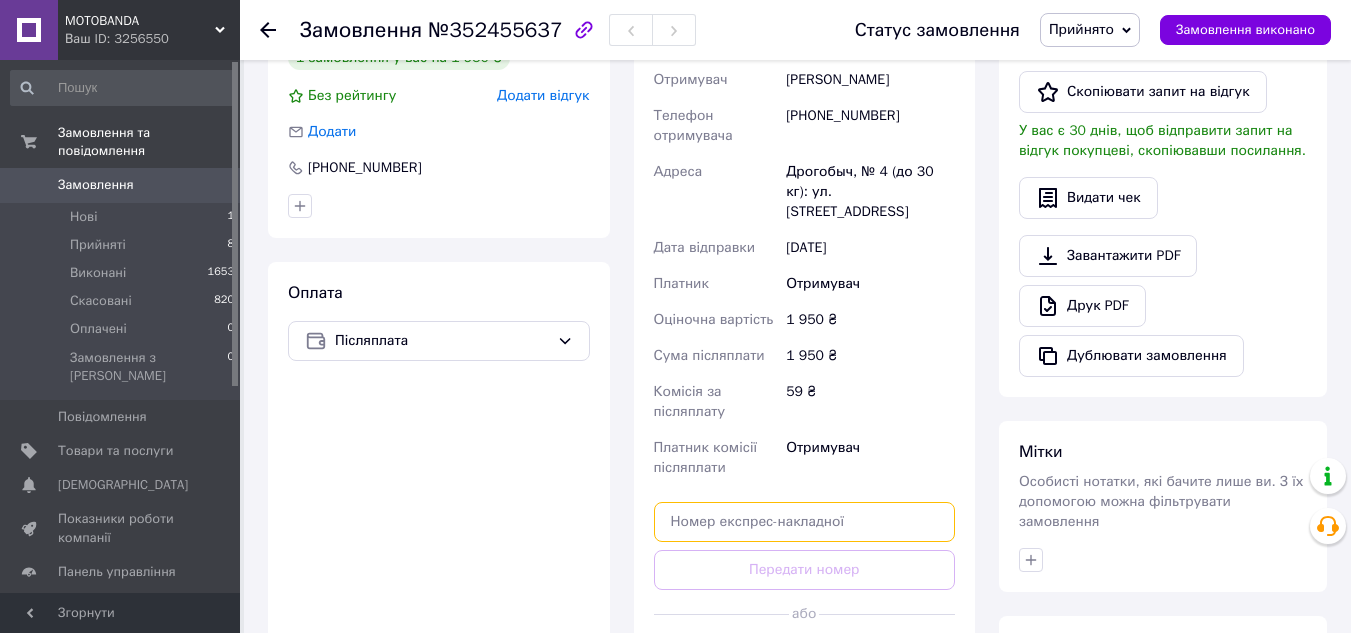 paste on "20451204725676" 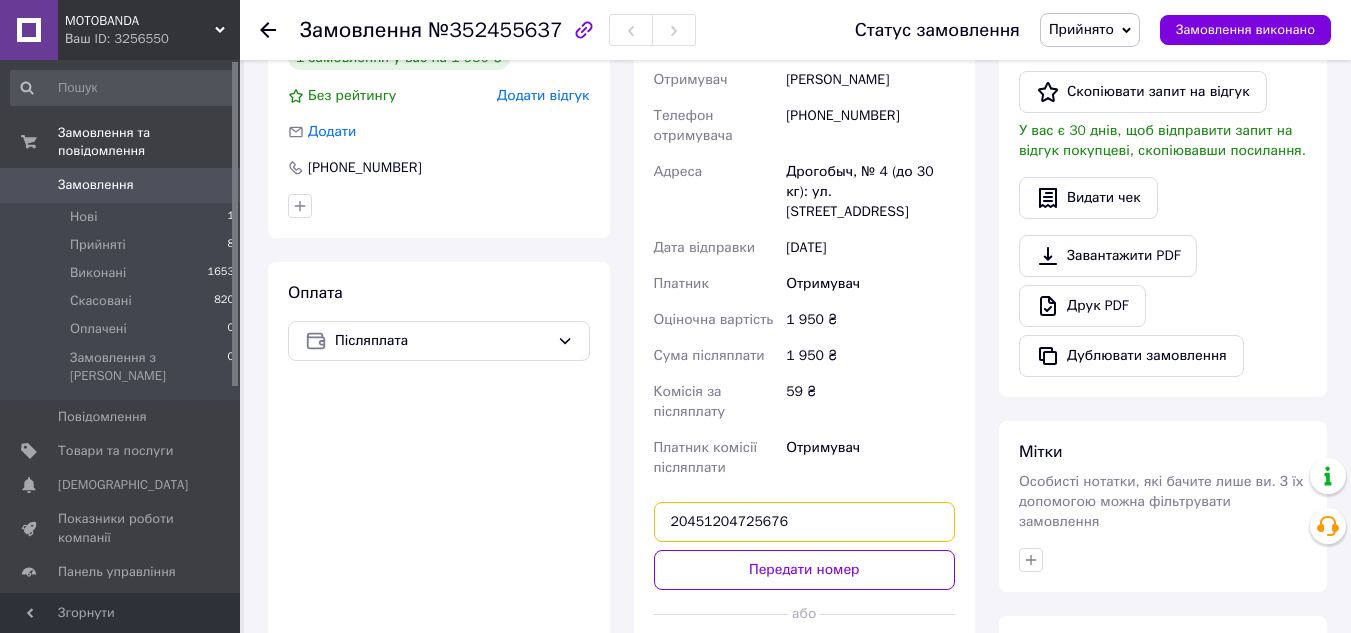 scroll, scrollTop: 600, scrollLeft: 0, axis: vertical 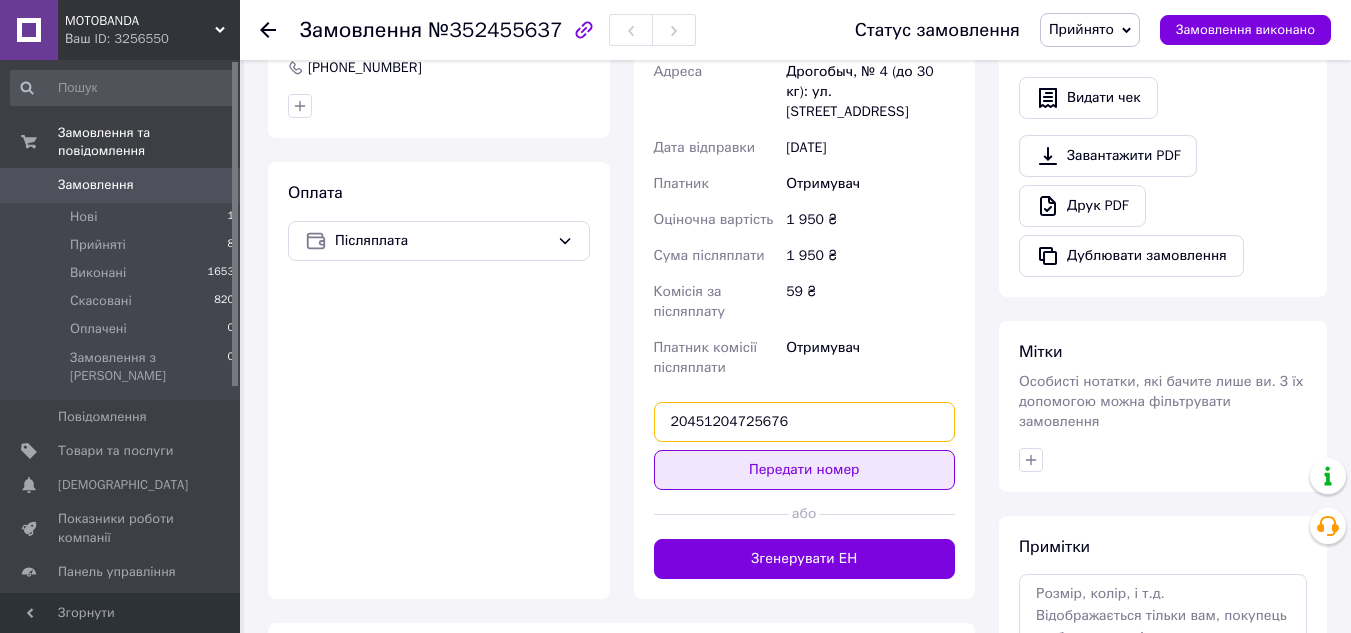 type on "20451204725676" 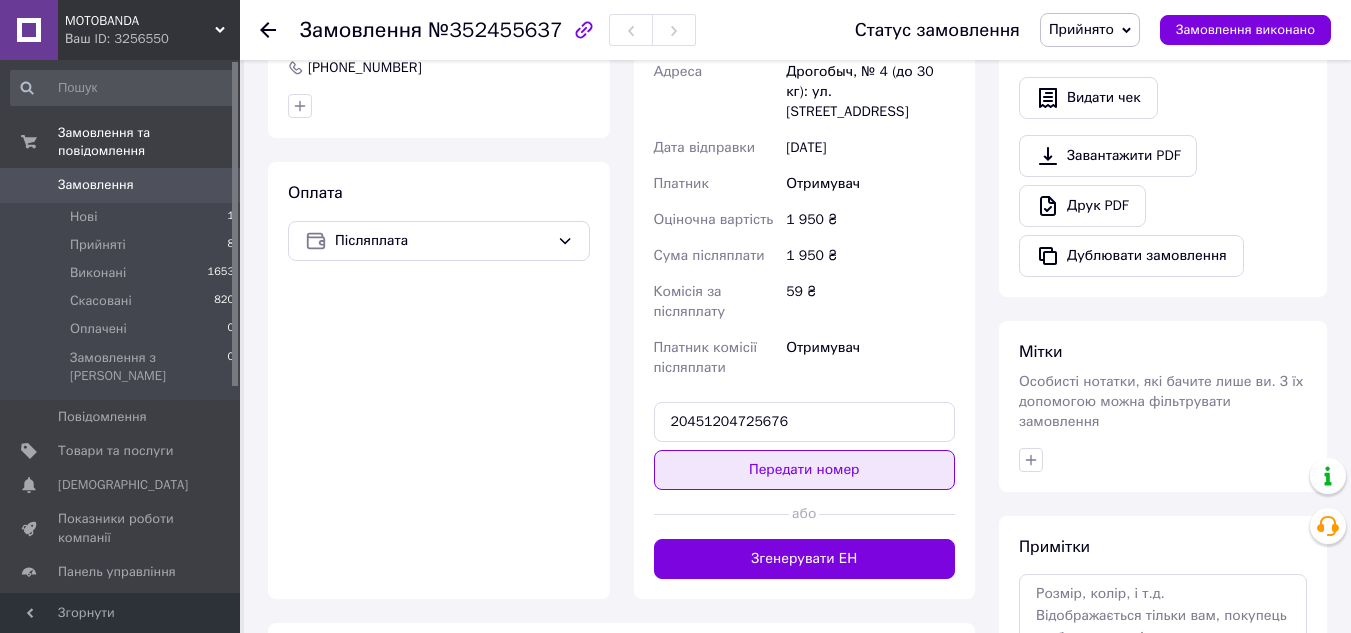 click on "Передати номер" at bounding box center (805, 470) 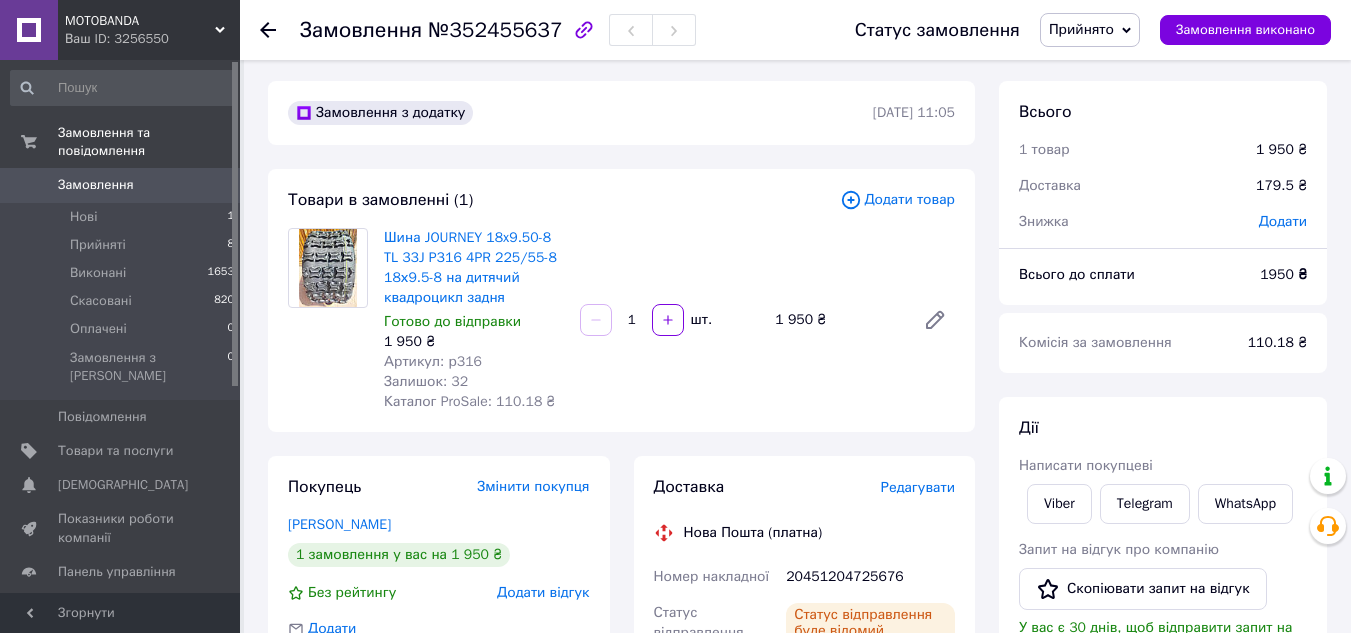 scroll, scrollTop: 0, scrollLeft: 0, axis: both 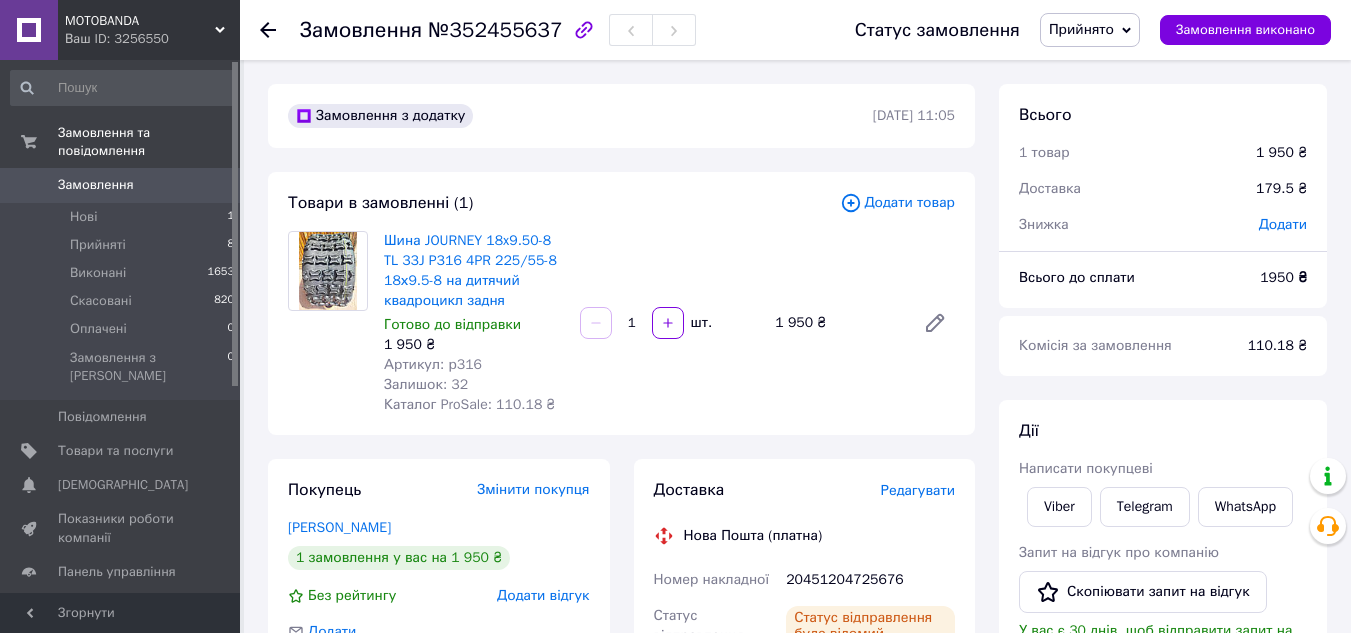 click 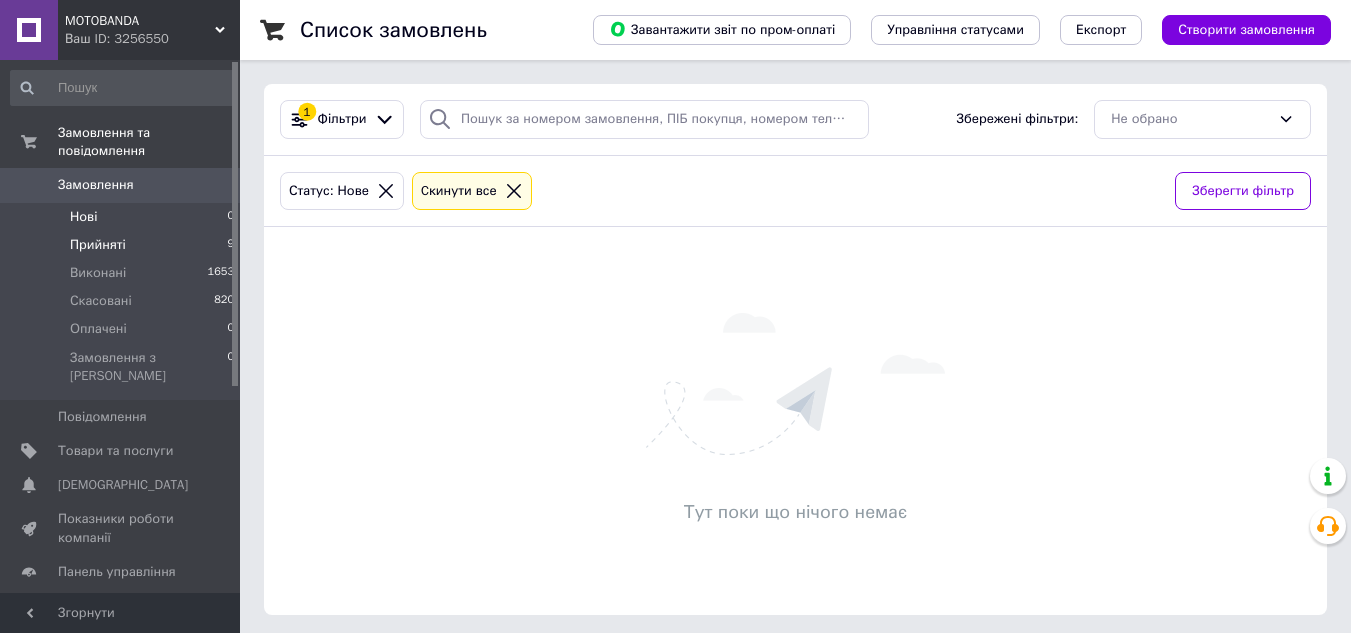 click on "Прийняті" at bounding box center (98, 245) 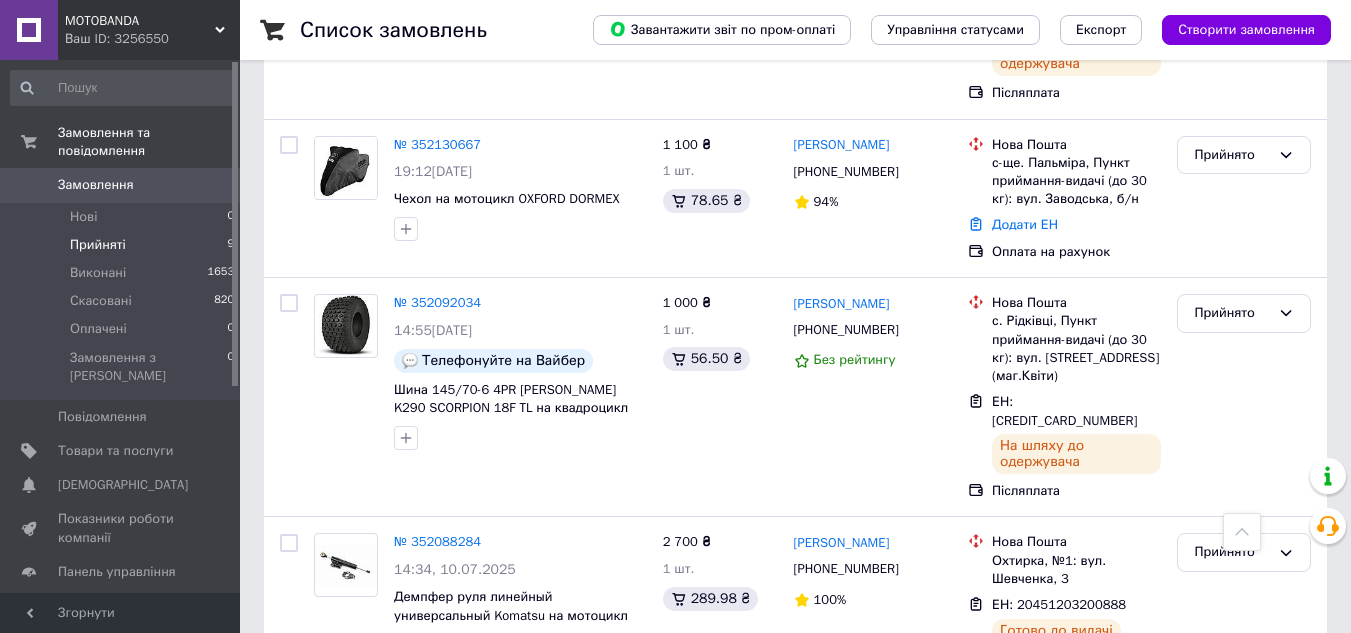 scroll, scrollTop: 1420, scrollLeft: 0, axis: vertical 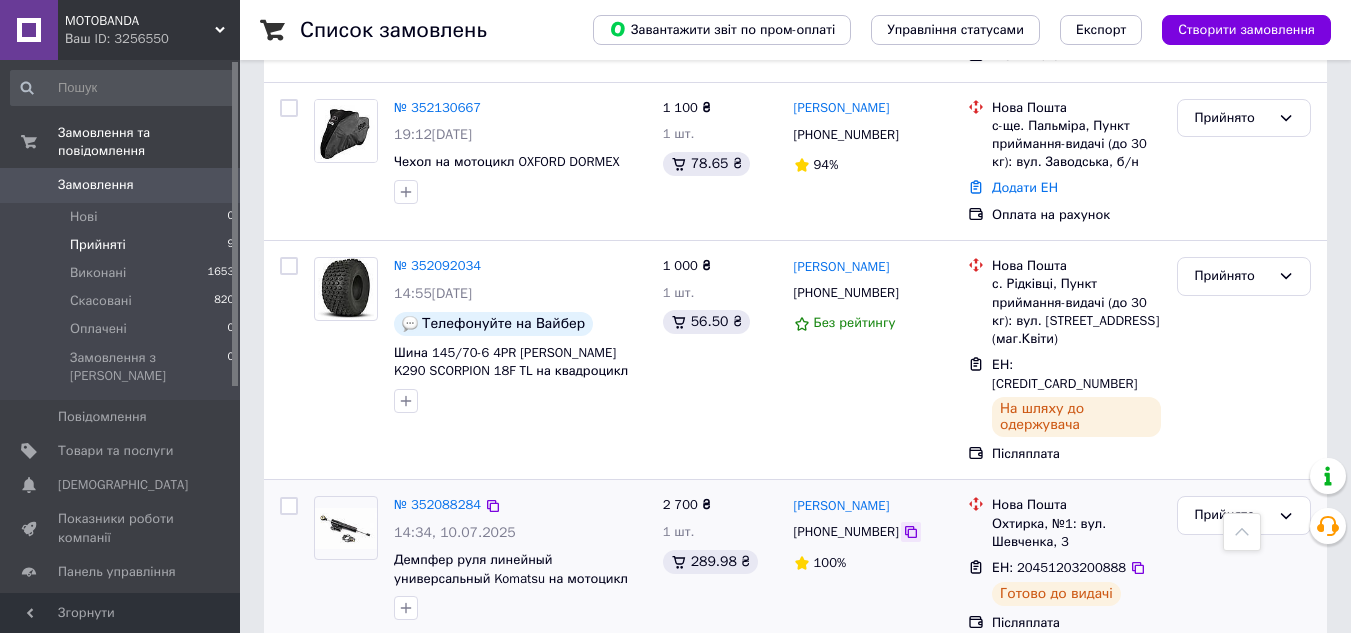 click 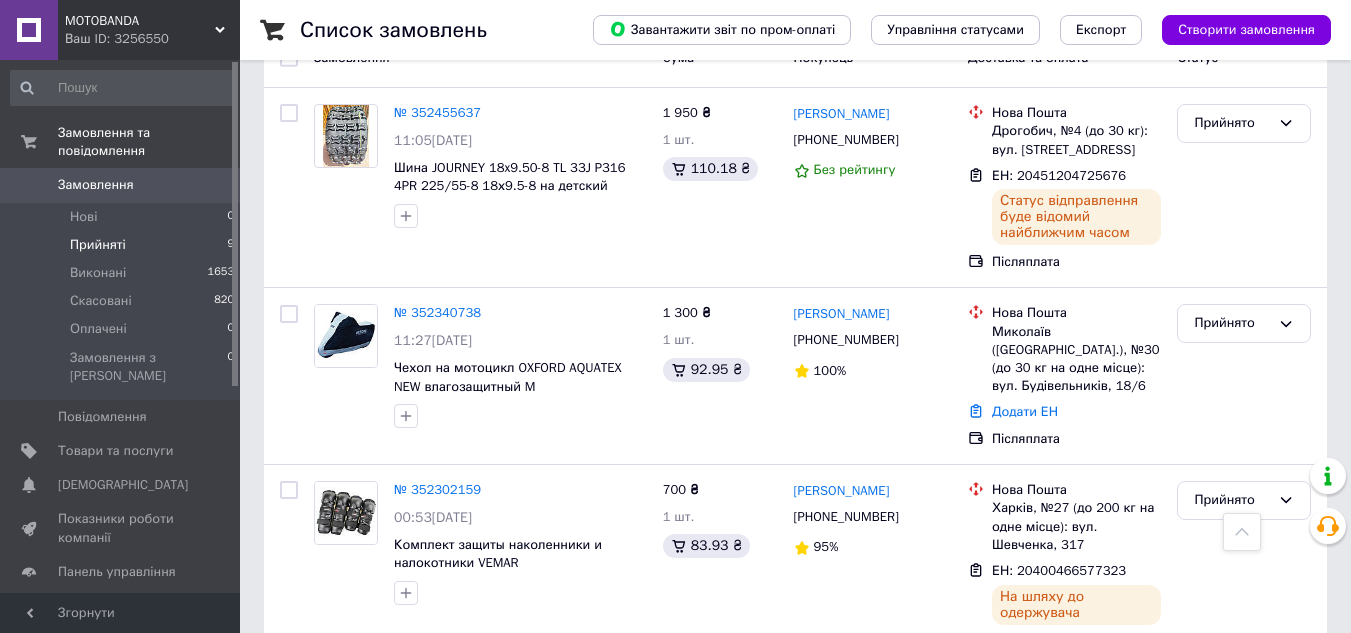 scroll, scrollTop: 0, scrollLeft: 0, axis: both 